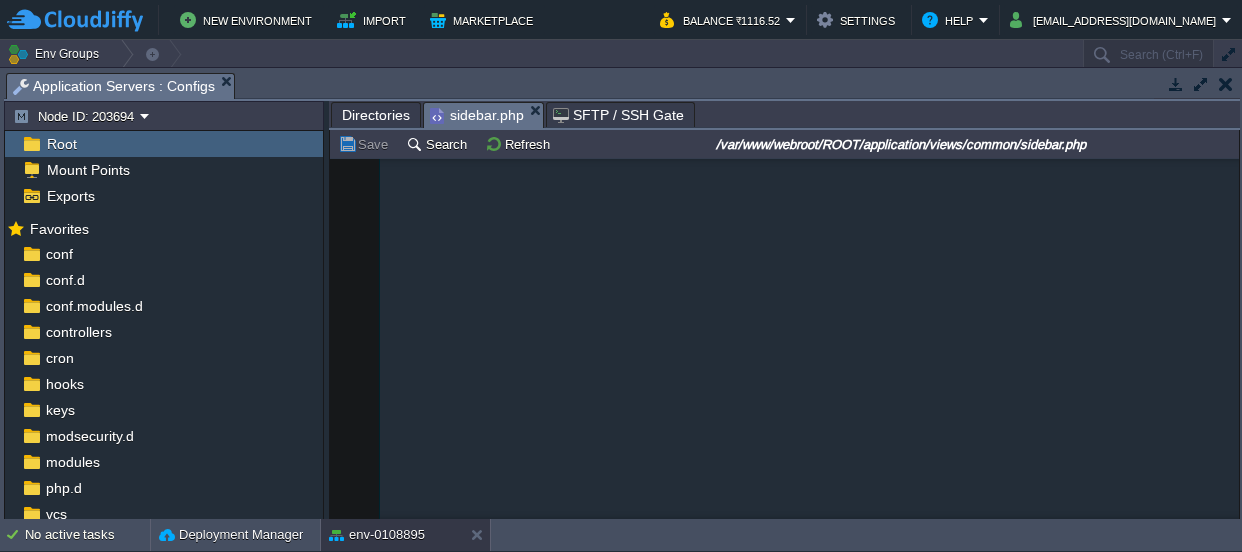 scroll, scrollTop: 0, scrollLeft: 0, axis: both 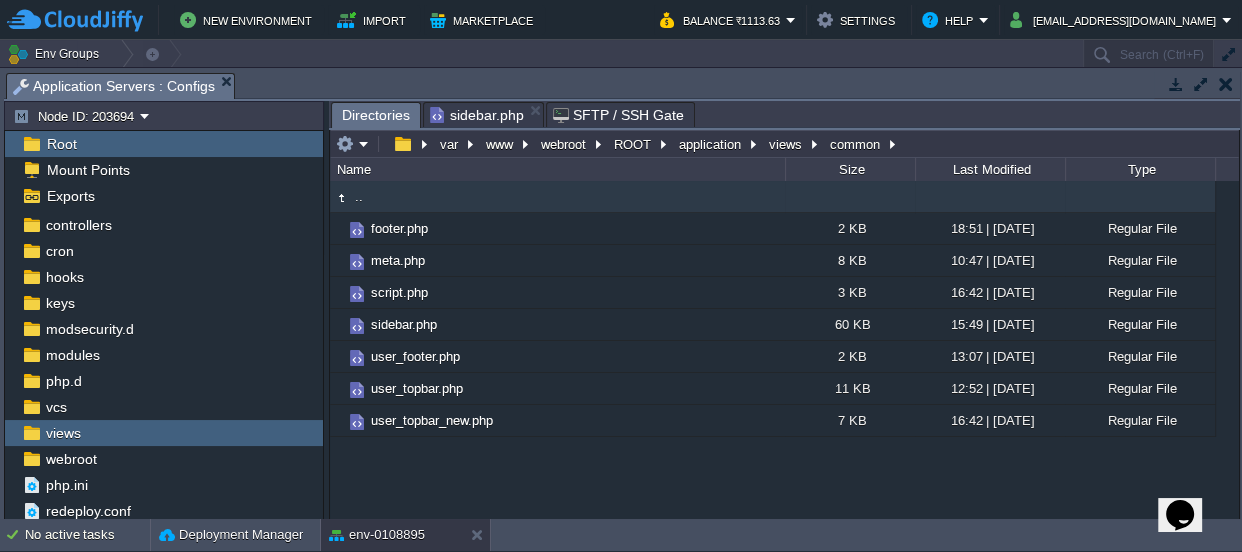 click on "Directories" at bounding box center (376, 115) 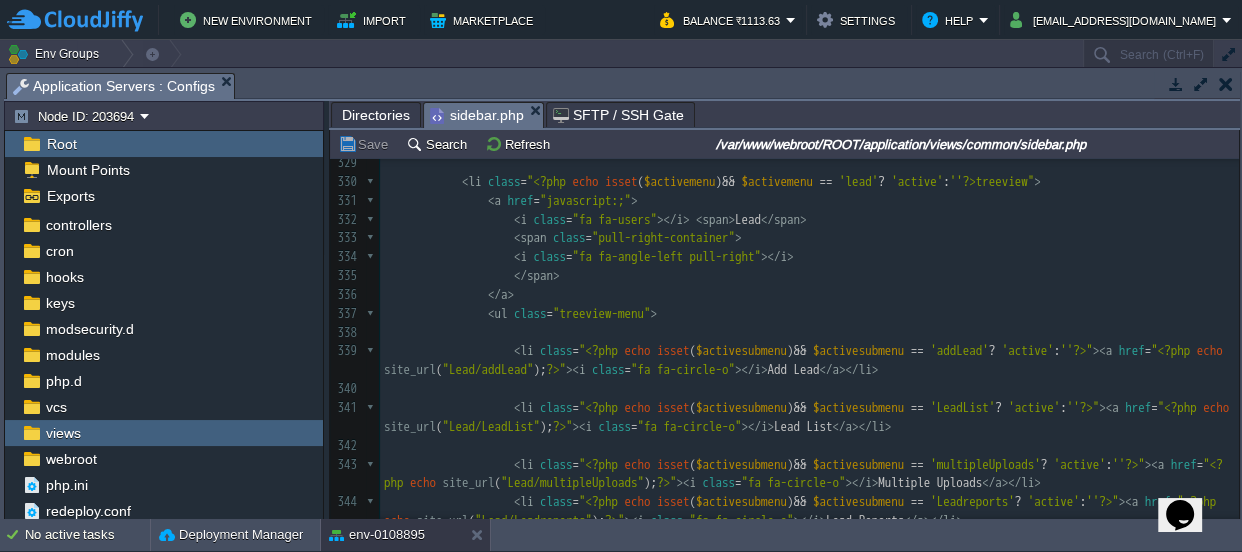 click on "sidebar.php" at bounding box center (477, 115) 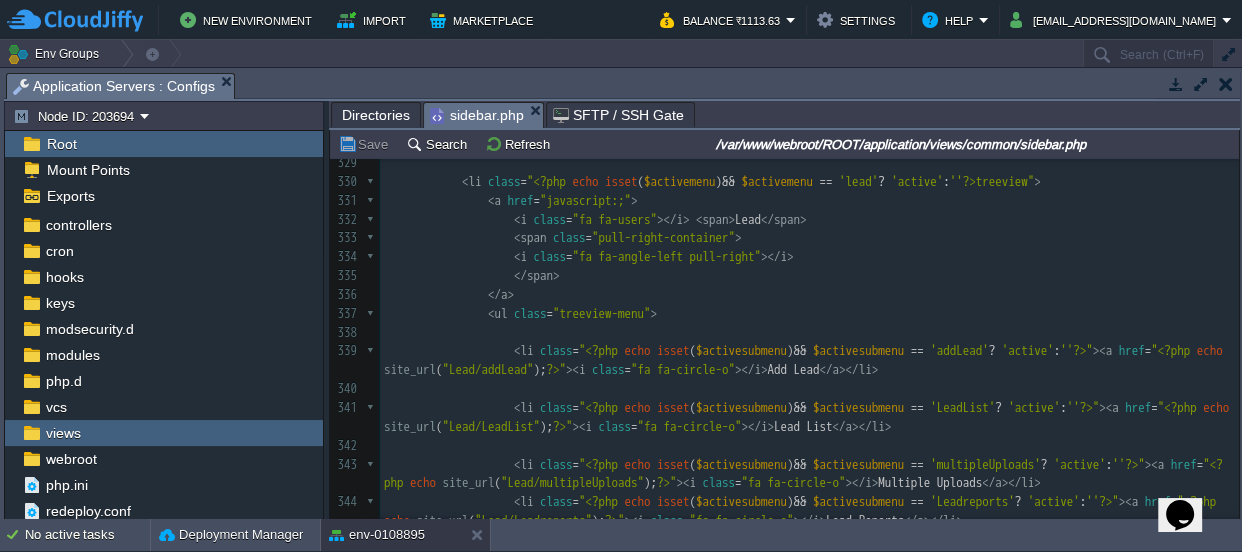scroll, scrollTop: 7444, scrollLeft: 0, axis: vertical 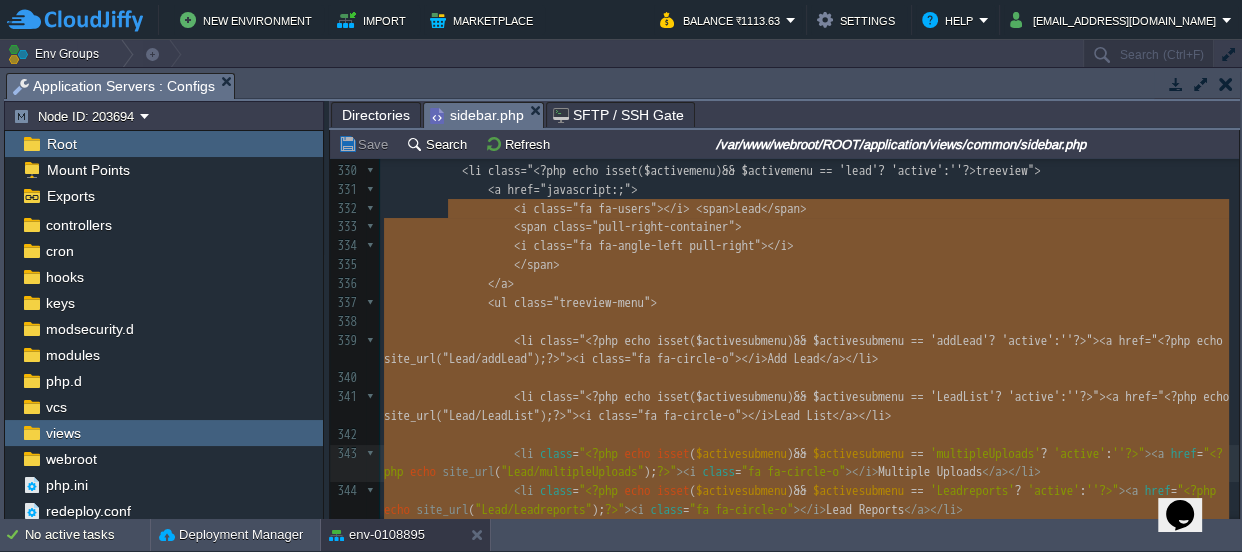 type on "-" 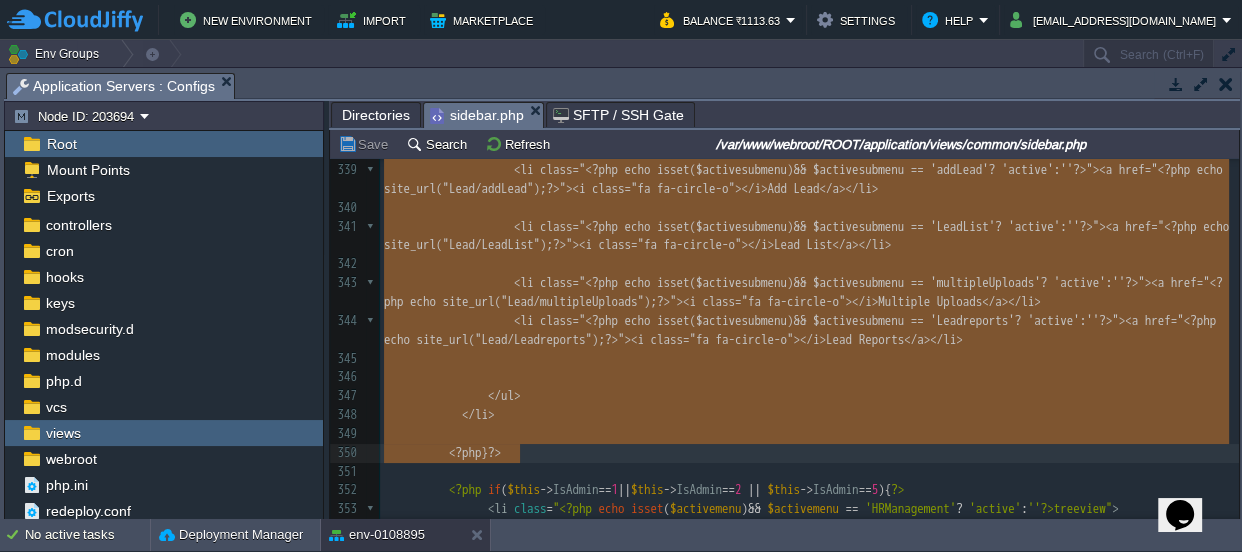 drag, startPoint x: 450, startPoint y: 380, endPoint x: 533, endPoint y: 447, distance: 106.66771 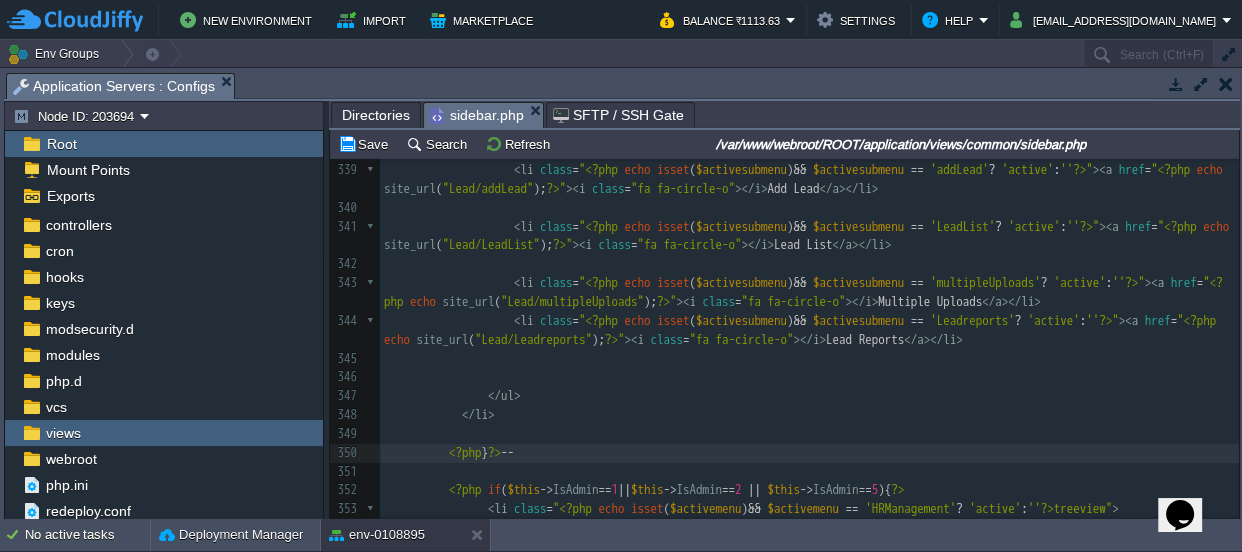type on "-->" 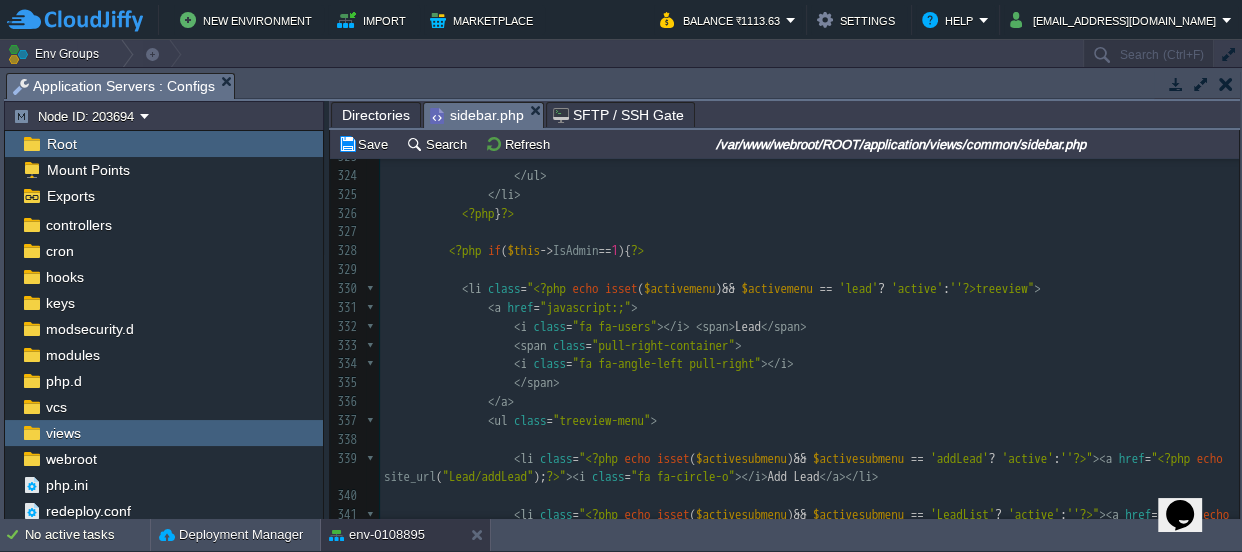 click on "x   311                         312                          < li   class = " <?php   echo   isset ( $activesubmenu )  &&   $activesubmenu   ==   'onlineAssigned' ?   'active'  :  '' ?> " >< a   href = " <?php   echo   site_url ( "member/onlineAssigned" ); ?> " >< i   class = "fa fa-circle-o" ></ i >  Online Assigned </ a ></ li > 313 ​ 314                          < li   class = " <?php   echo   isset ( $activesubmenu )  &&   $activesubmenu   ==   'profileTransfer' ?   'active'  :  '' ?> " >< a   href = " <?php   echo   site_url ( "member/profileTransfer" ); ?> " >< i   class = "fa fa-circle-o" ></ i >  Profile Transfer </ a ></ li > 315 ​ 316                          < li   class = " <?php   echo   isset ( $activesubmenu )  &&   $activesubmenu   ==   'updatedMember' ?   'active'  :  '' ?> " >< a   href = " <?php   echo   site_url ( "member/updatedMember" ); ?> " >< i   class = "fa fa-circle-o" ></ i >  Updated Member </ a ></ li > 317 ​ 318 < li   class = "" at bounding box center [809, 402] 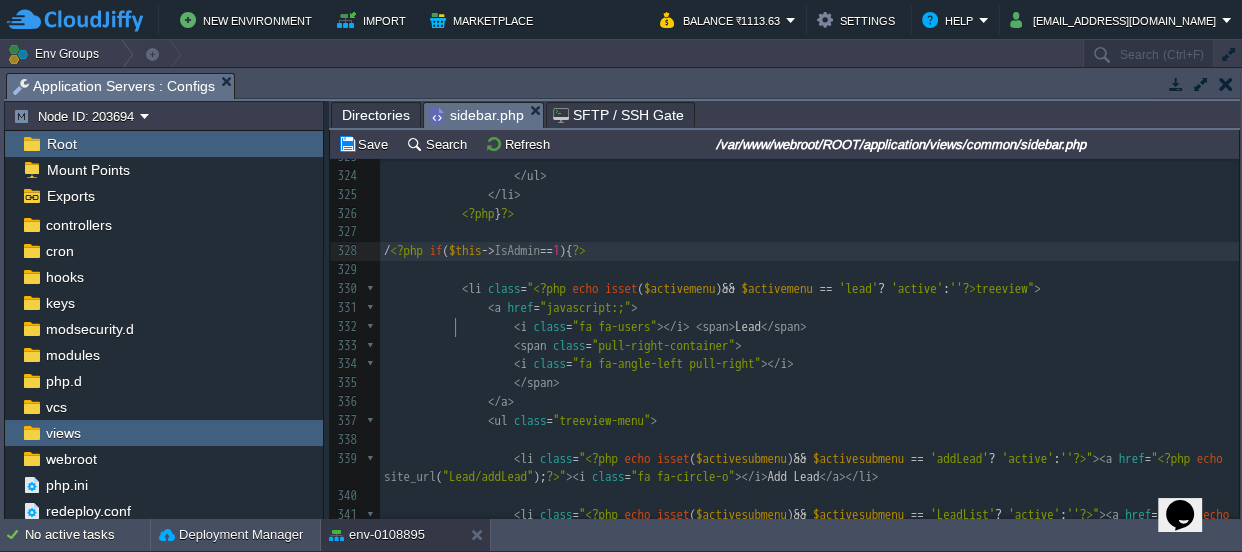 type on "/8" 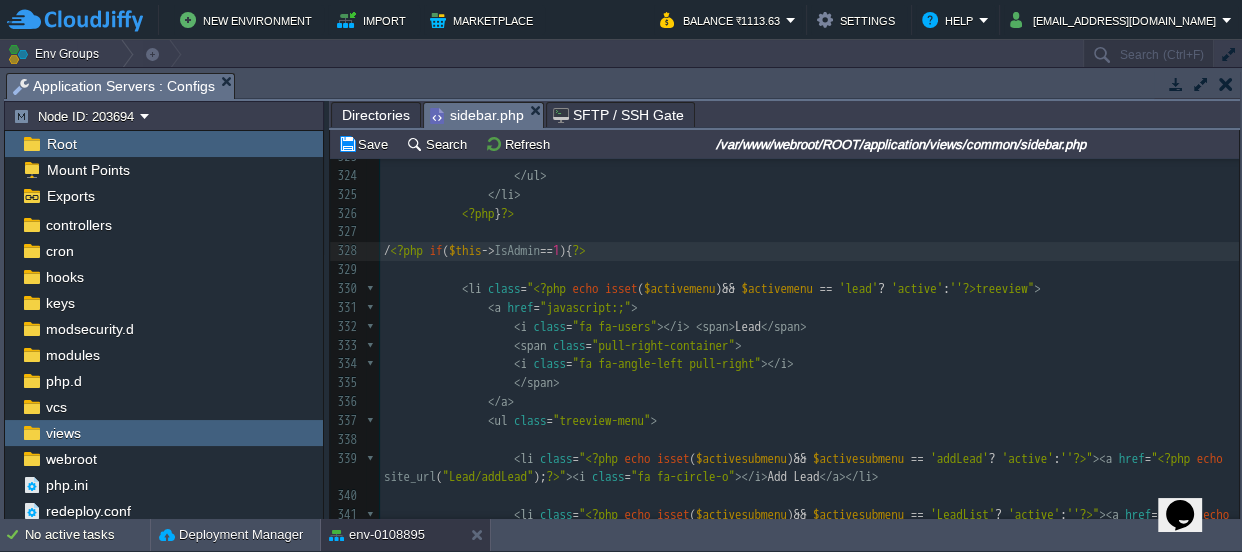 type on "*" 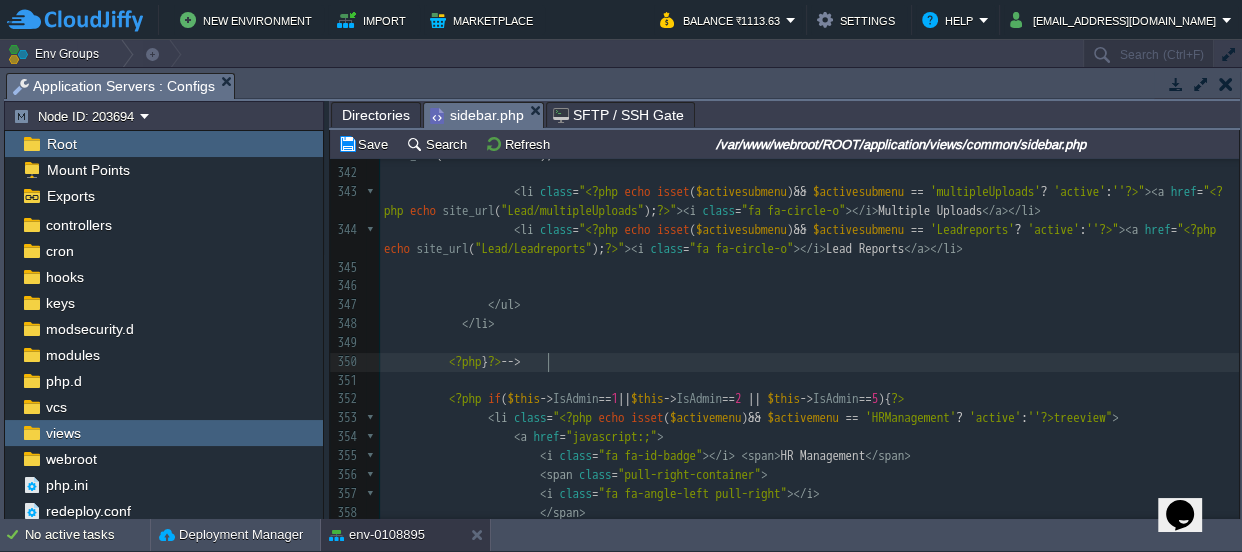 click on "<?php  } ?>  -->" at bounding box center [809, 362] 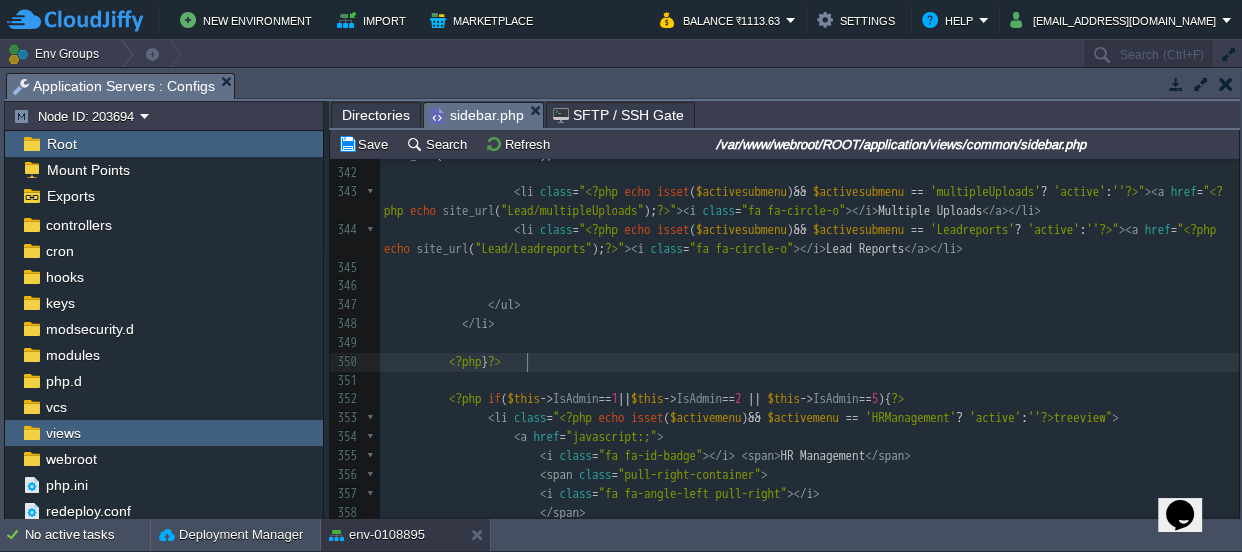 type on "8" 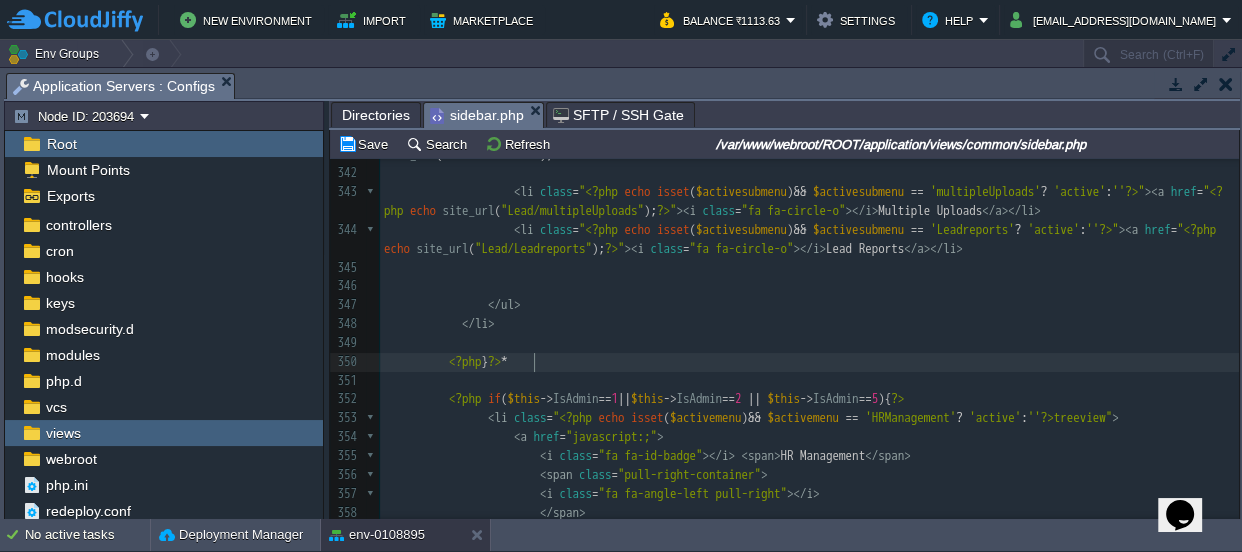type on "*/" 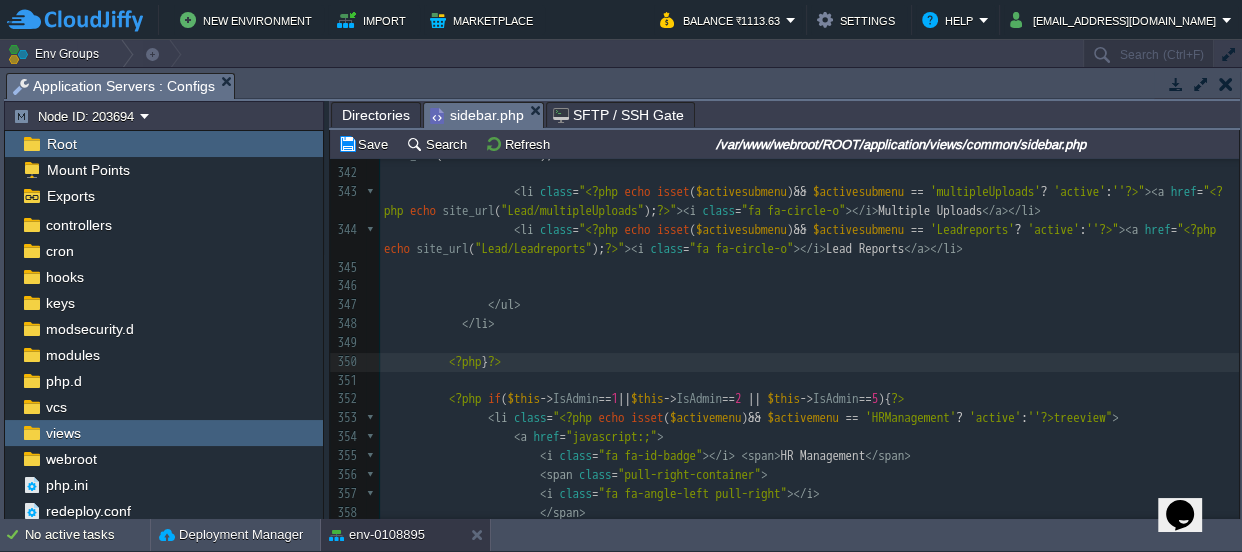 type on "?" 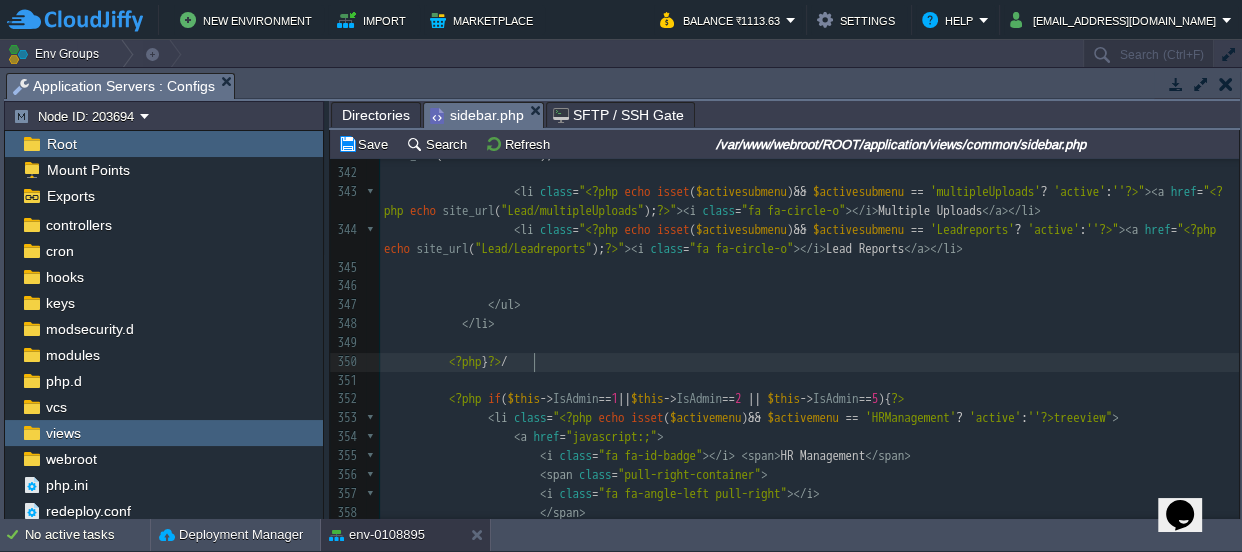 type on "/8" 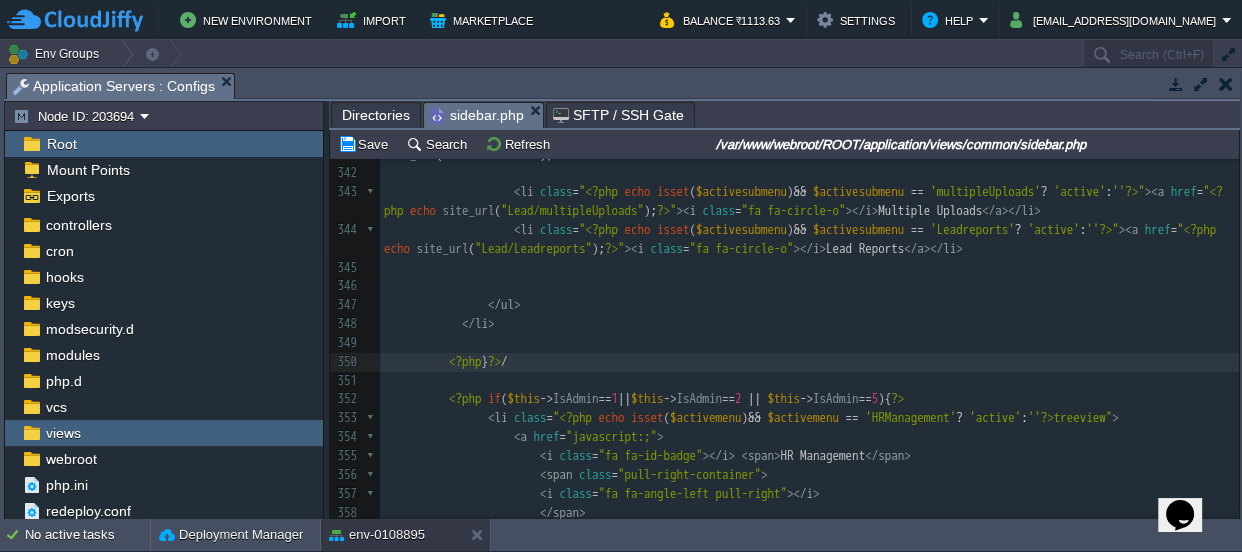 type on "*" 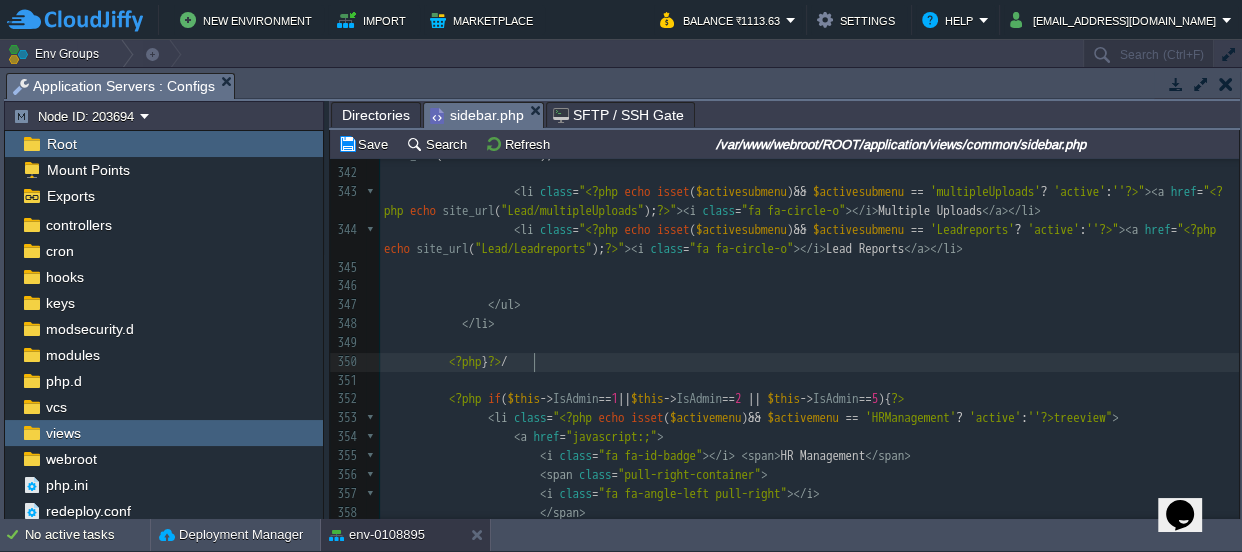 type on "8" 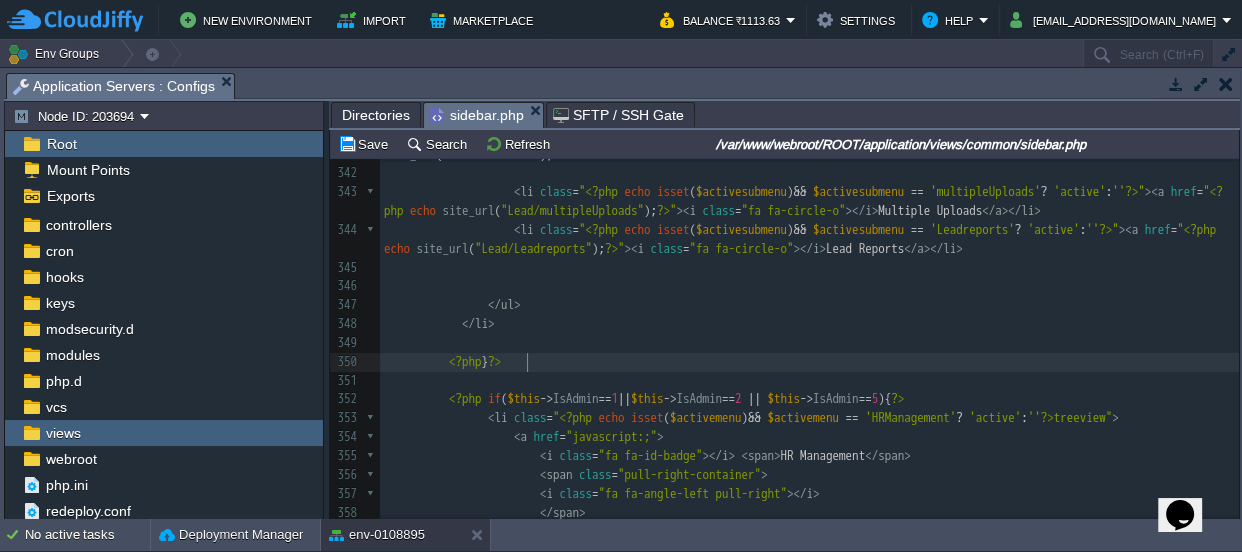 click on "</ li >" at bounding box center [809, 324] 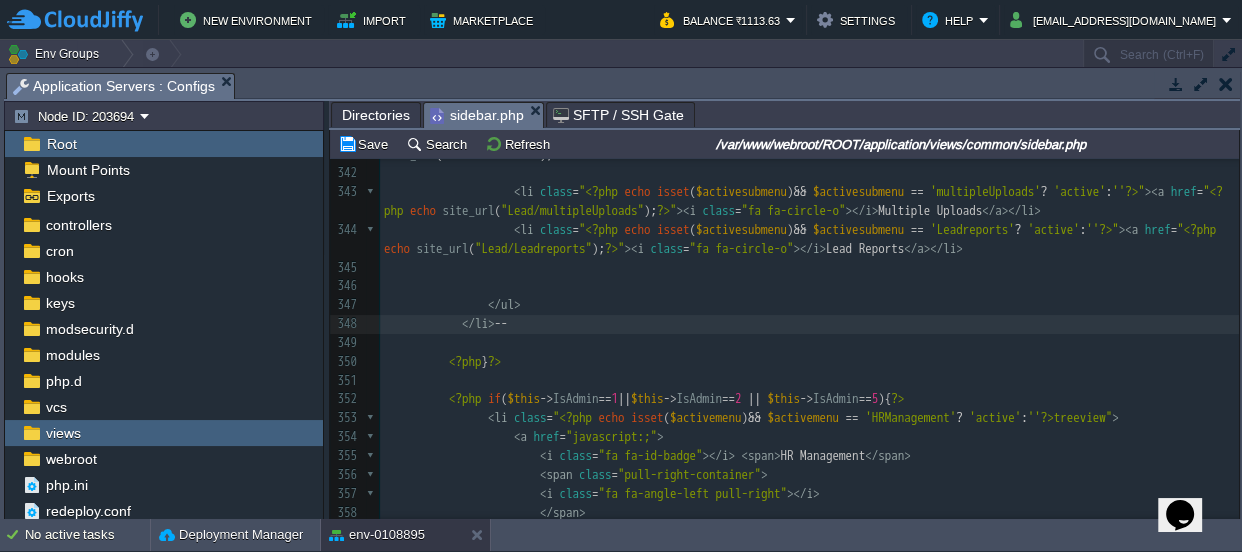 type on "-->" 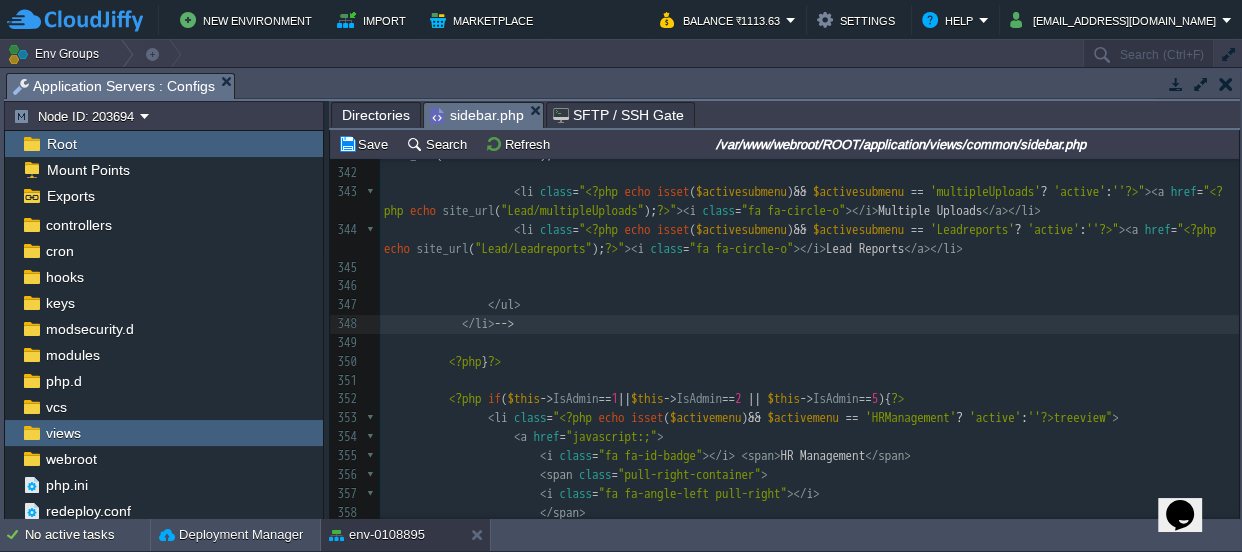 click on "x   331                  < a   href = "javascript:;" > 332                      < i   class = "fa fa-users" ></ i >   < span > Lead </ span > 333                      < span   class = "pull-right-container" > 334                      < i   class = "fa fa-angle-left pull-right" ></ i > 335                      </ span > 336                  </ a > 337                  < ul   class = "treeview-menu" > 338                      339                      < li   class = " <?php   echo   isset ( $activesubmenu )  &&   $activesubmenu   ==   'addLead' ?   'active'  :  '' ?> " >< a   href = " <?php   echo   site_url ( "Lead/addLead" ); ?> " >< i   class = "fa fa-circle-o" ></ i >  Add Lead </ a ></ li > 340 ​ 341                      < li   class = " <?php   echo   isset ( $activesubmenu )  &&   $activesubmenu   ==   'LeadList' ?   'active'  :  '' ?> " >< a   href = " <?php   echo   site_url ( "Lead/LeadList" ); ?> " >< i   class = i" at bounding box center (809, 333) 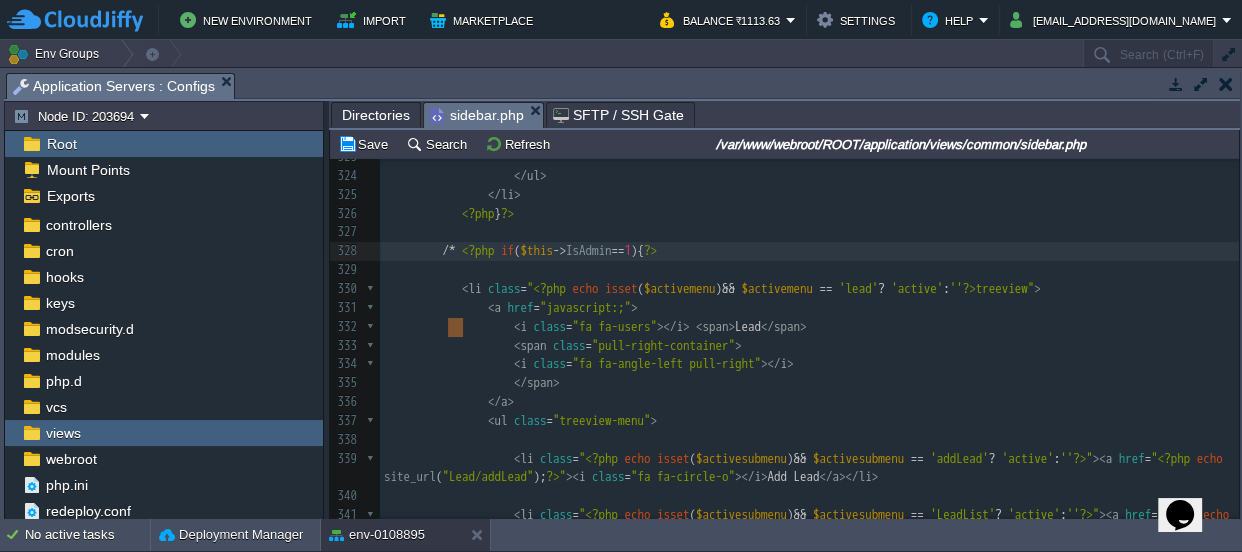type on "/*" 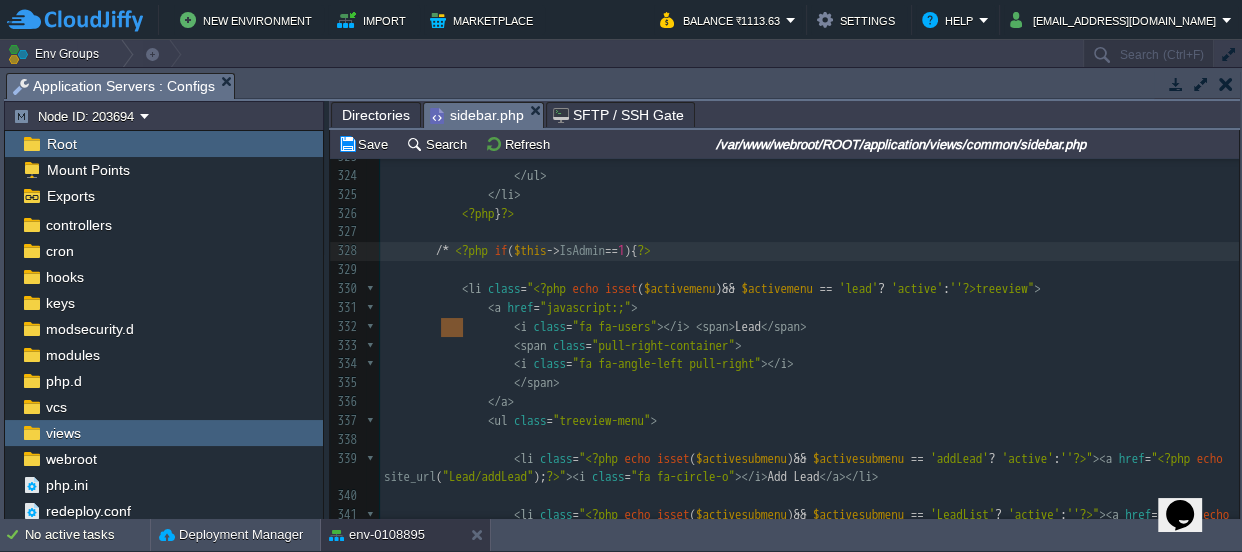 drag, startPoint x: 465, startPoint y: 321, endPoint x: 443, endPoint y: 321, distance: 22 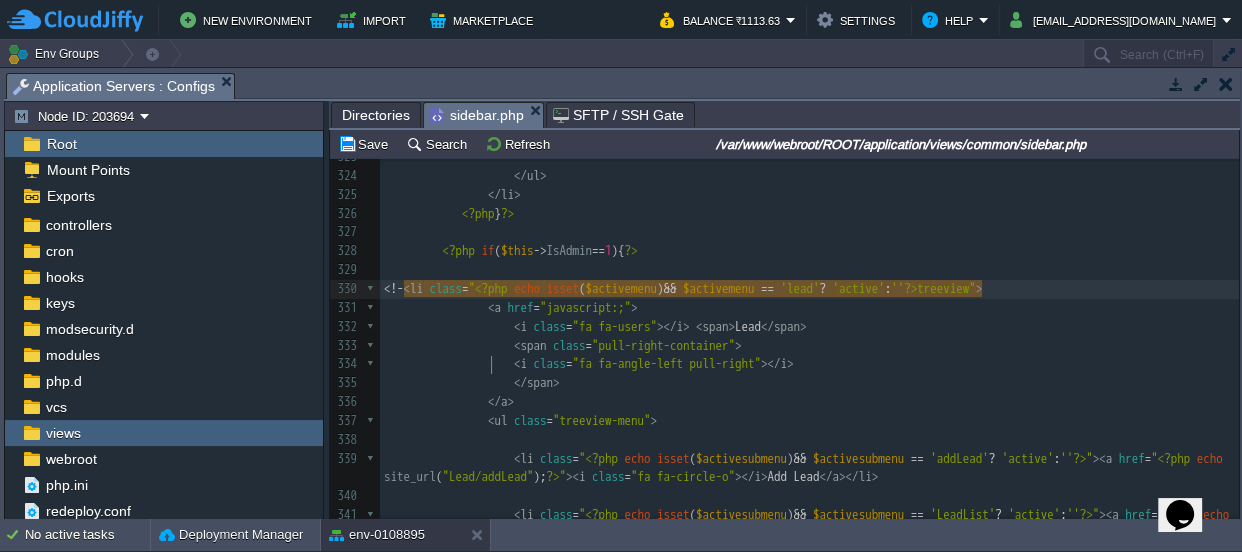 type on "<!--" 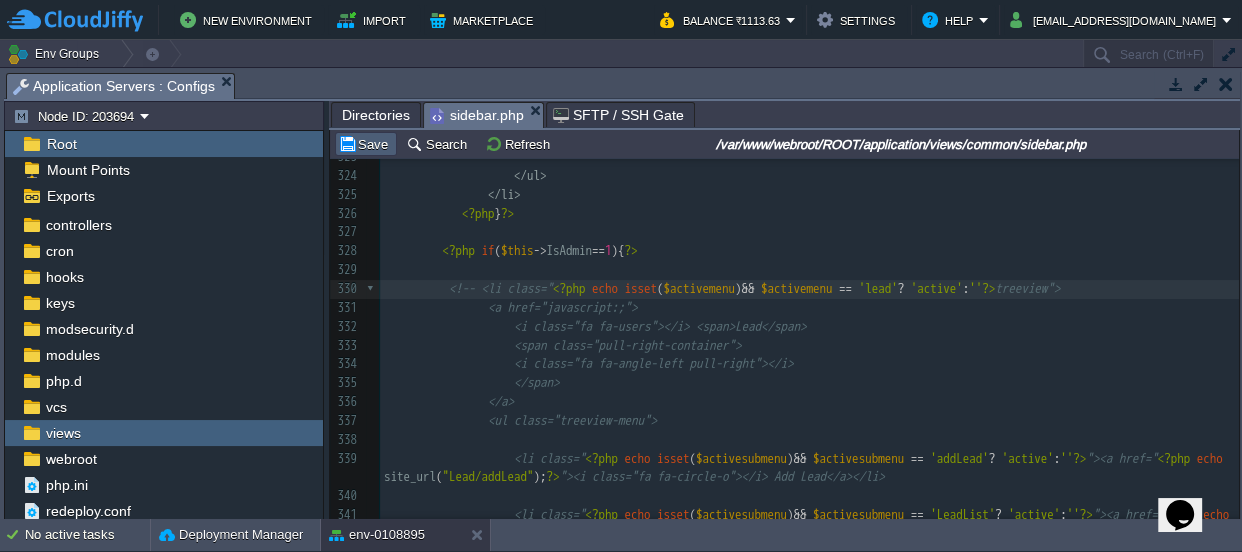 type 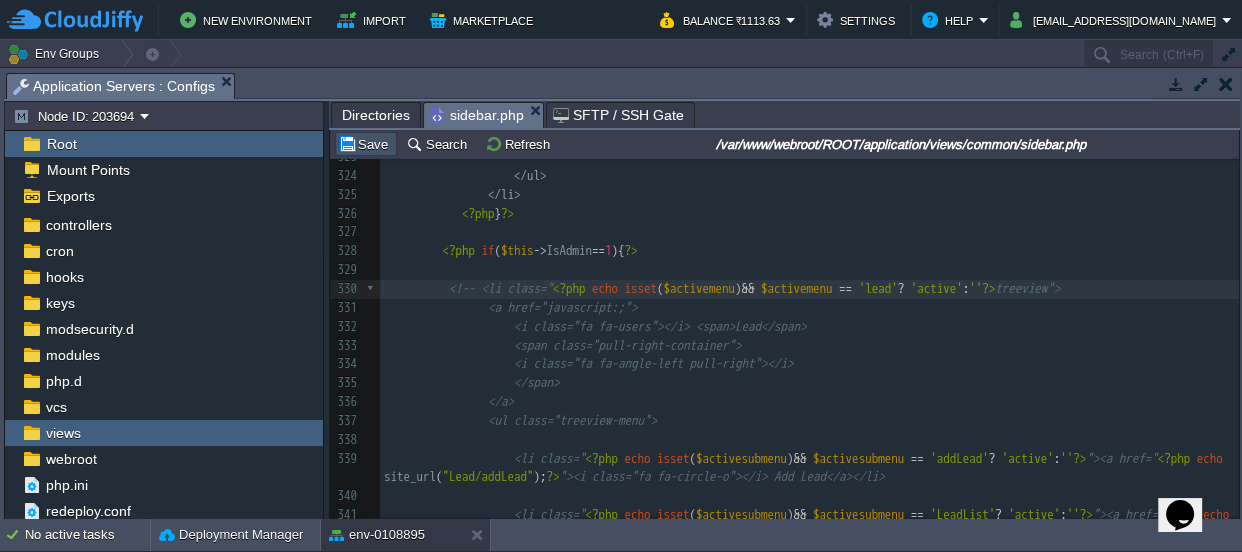 drag, startPoint x: 355, startPoint y: 136, endPoint x: 385, endPoint y: 150, distance: 33.105892 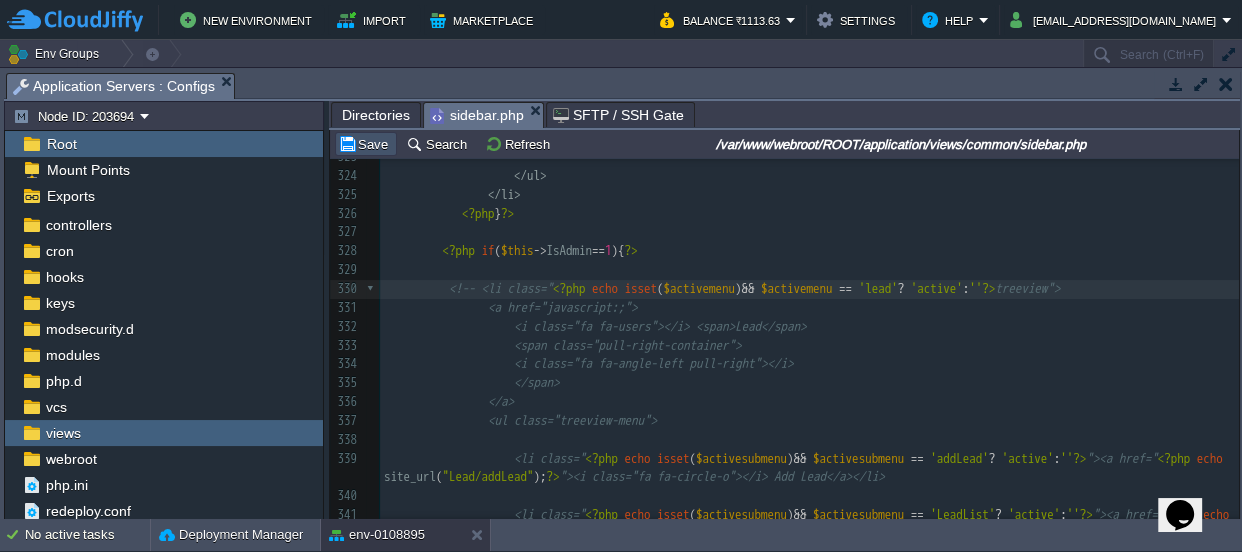 click on "Save" at bounding box center (366, 144) 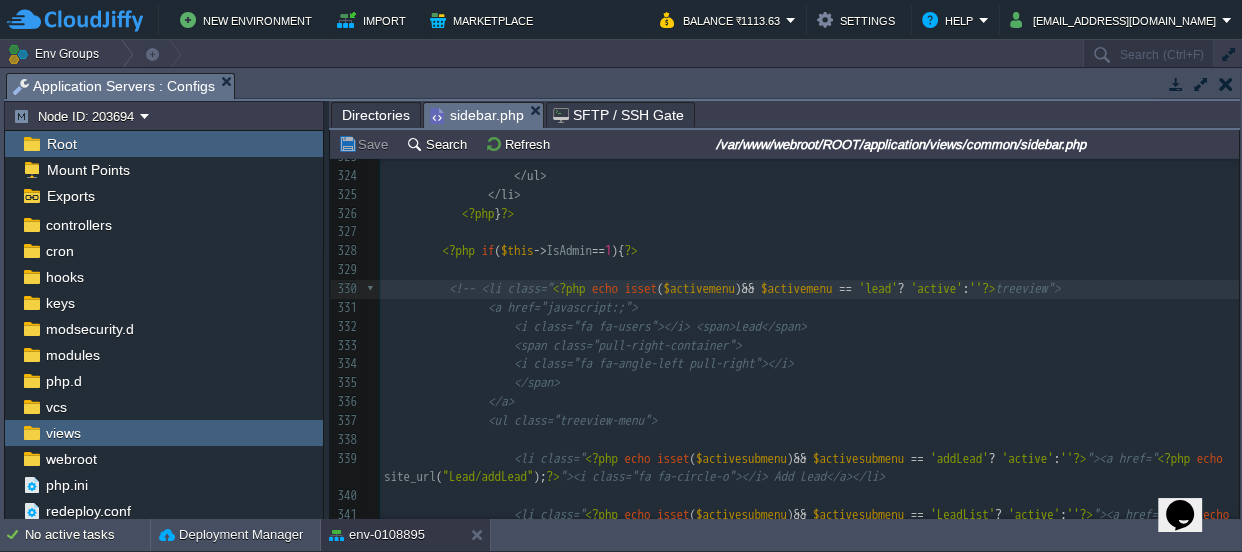 scroll, scrollTop: 7203, scrollLeft: 0, axis: vertical 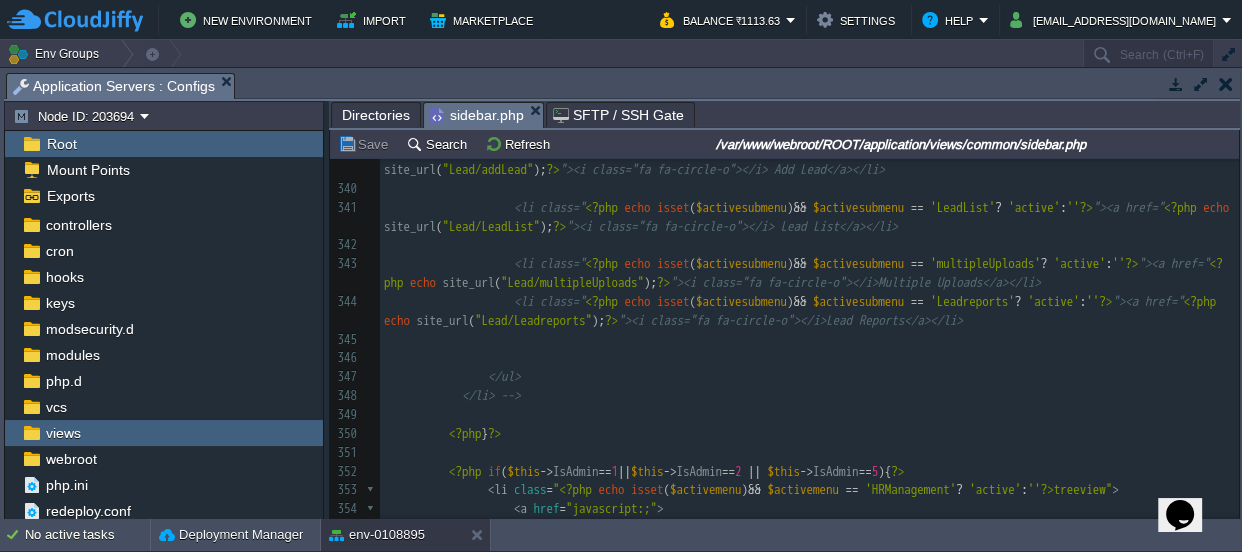 click on "Directories" at bounding box center [376, 115] 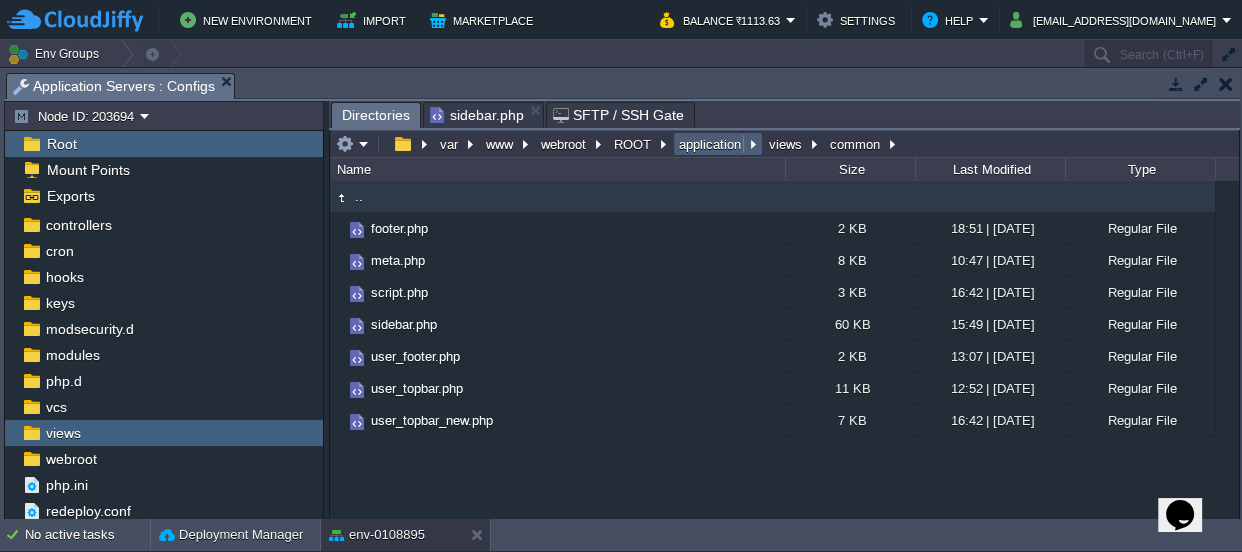 click on "application" at bounding box center [711, 144] 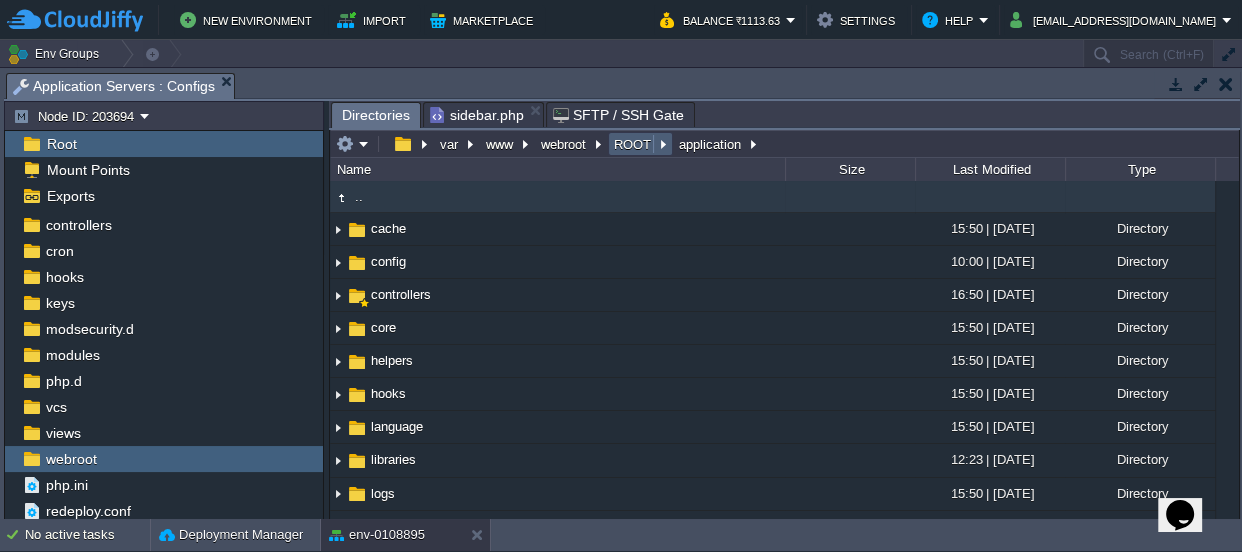 click on "ROOT" at bounding box center (633, 144) 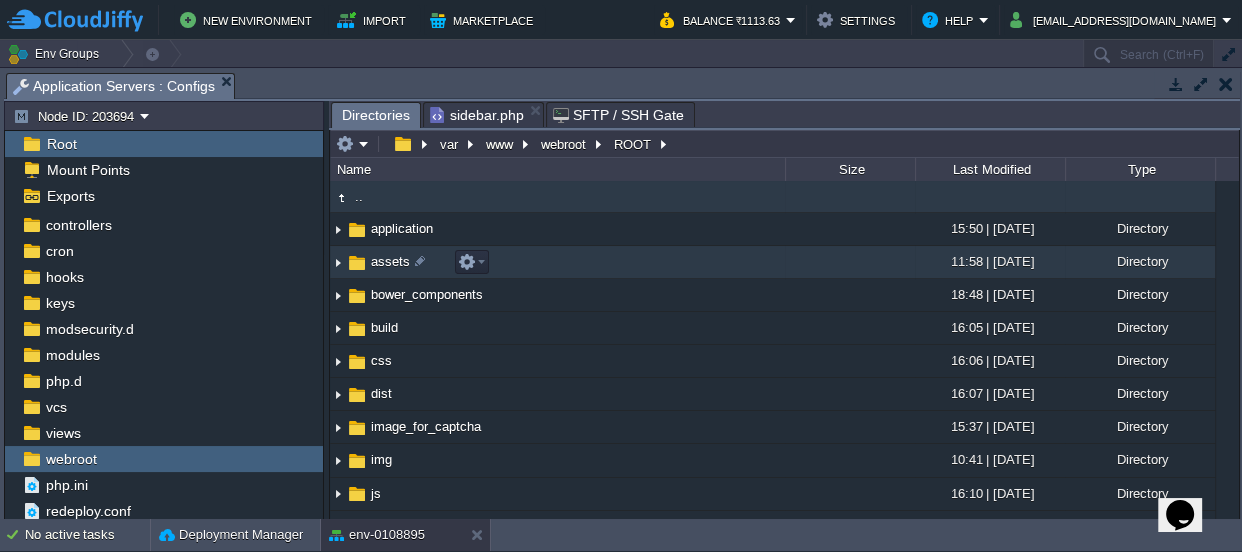 click on "assets" at bounding box center [390, 261] 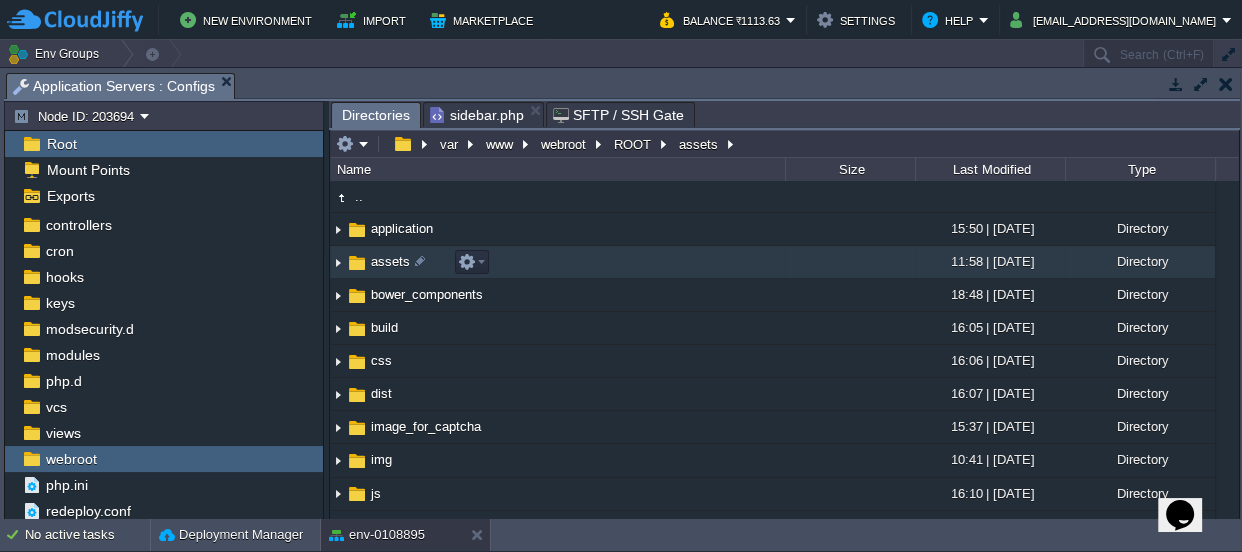 click on "assets" at bounding box center [390, 261] 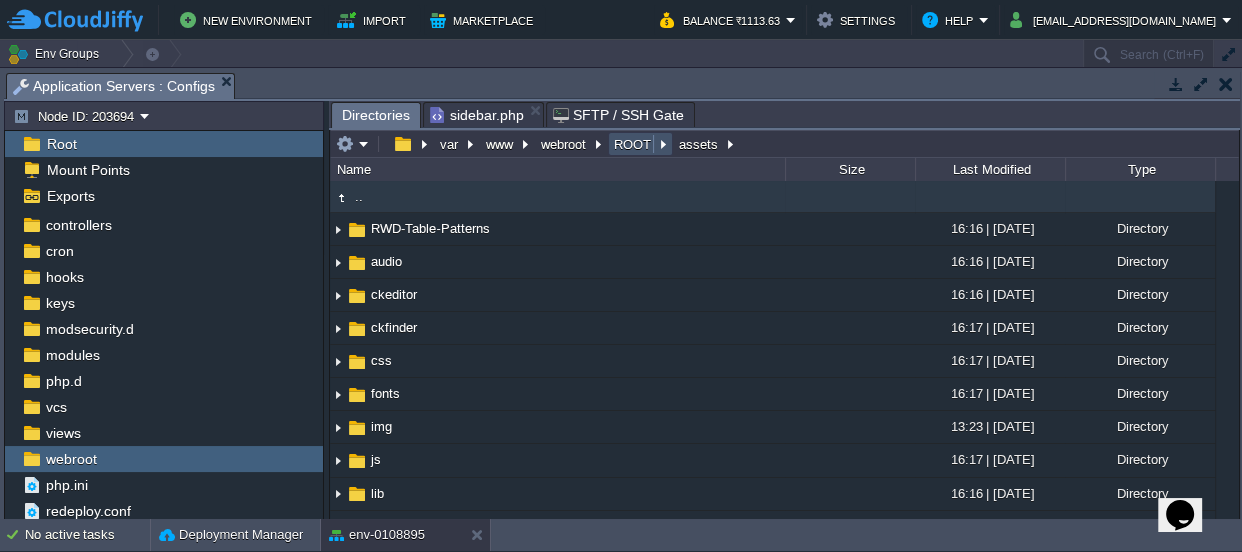 click on "ROOT" at bounding box center (633, 144) 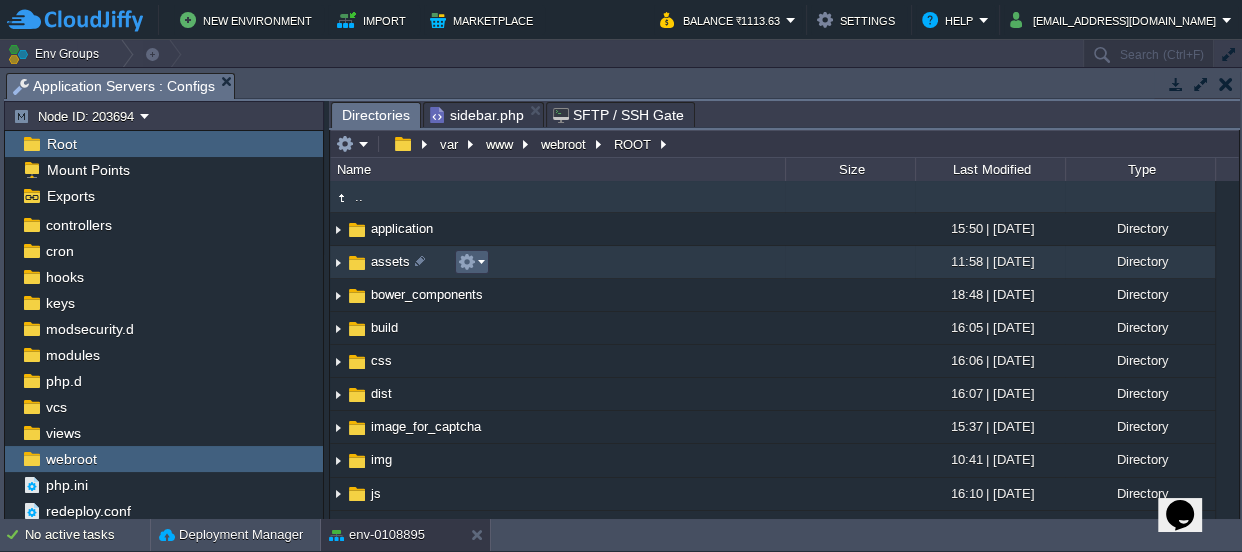 click at bounding box center (471, 262) 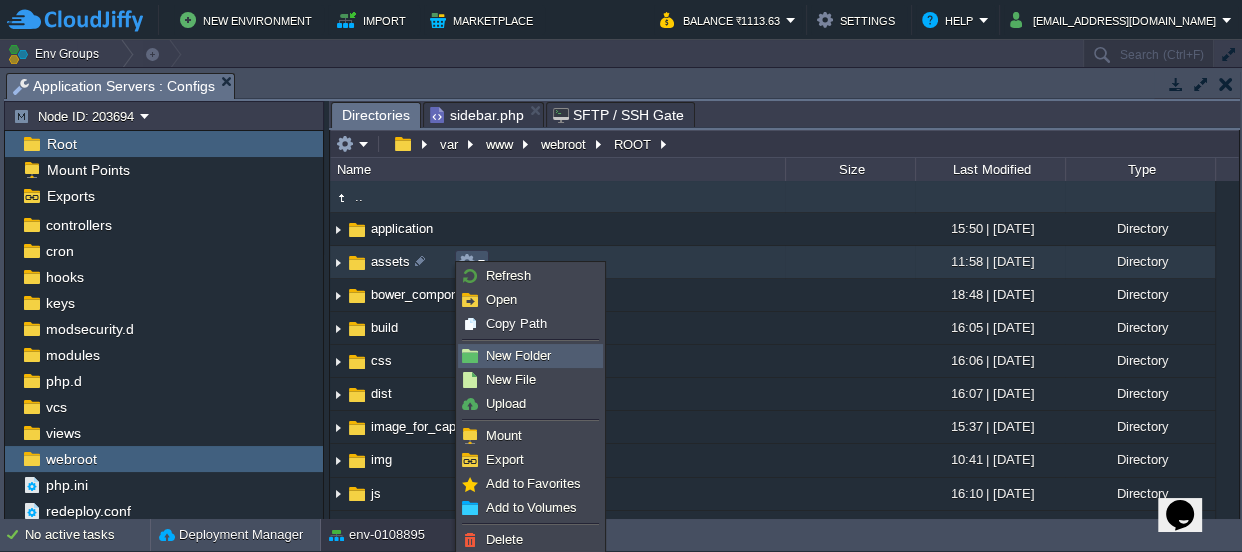 click on "New Folder" at bounding box center (518, 355) 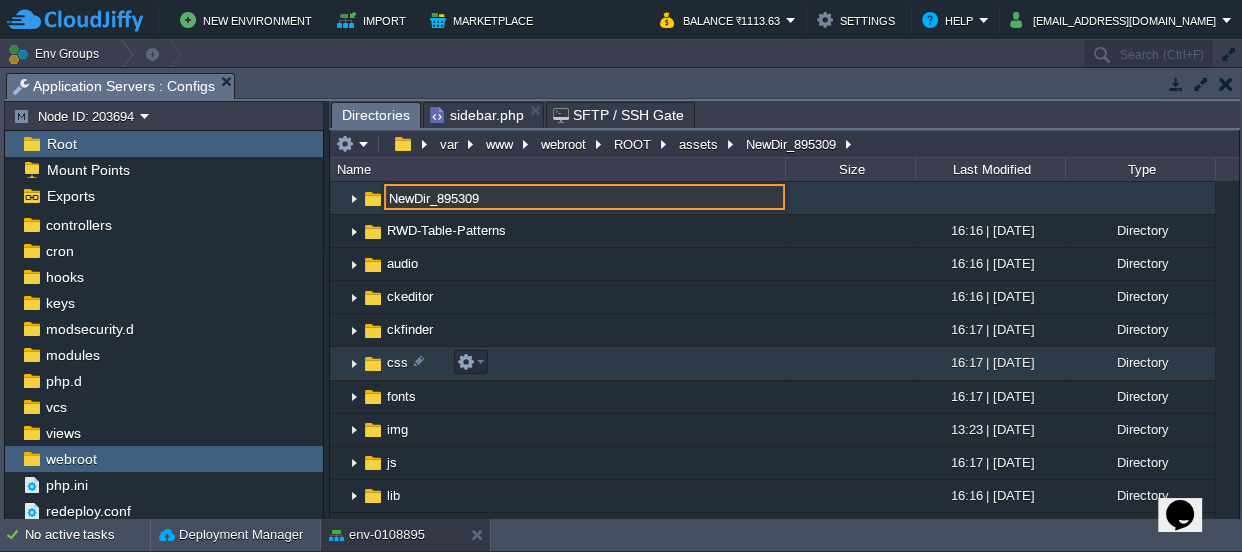 scroll, scrollTop: 6, scrollLeft: 0, axis: vertical 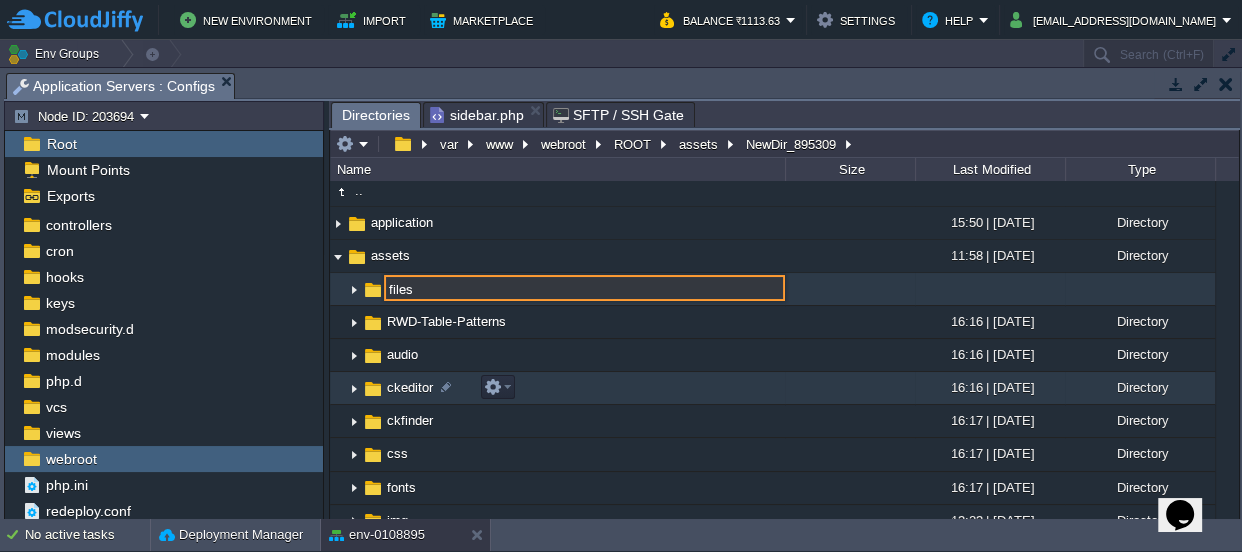 type on "files" 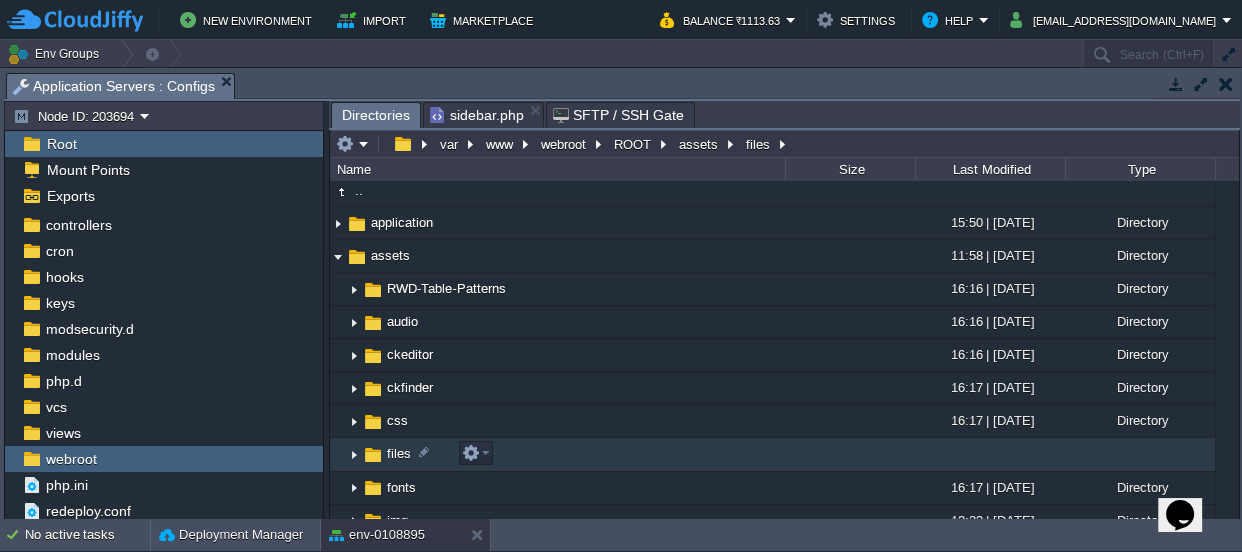 click on "files" at bounding box center (399, 453) 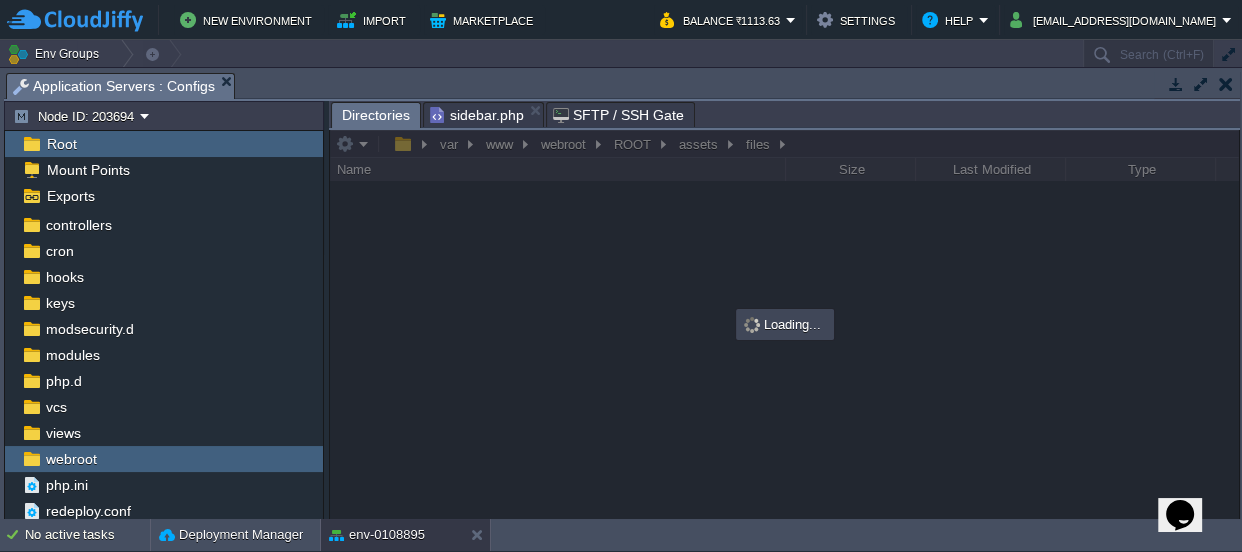 scroll, scrollTop: 0, scrollLeft: 0, axis: both 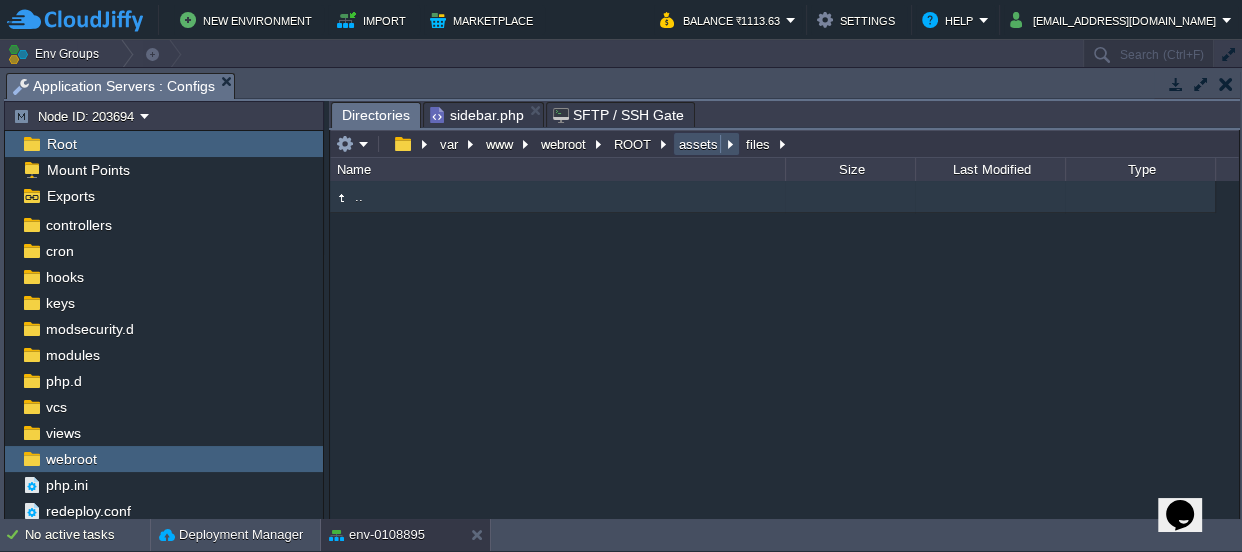 click on "assets" at bounding box center (699, 144) 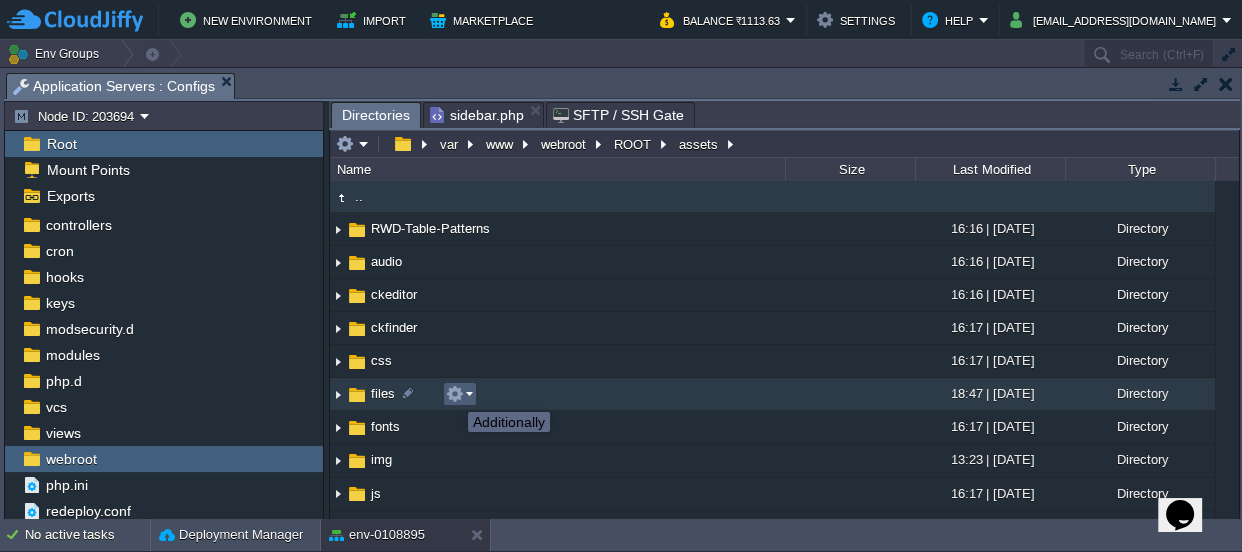 click at bounding box center [455, 394] 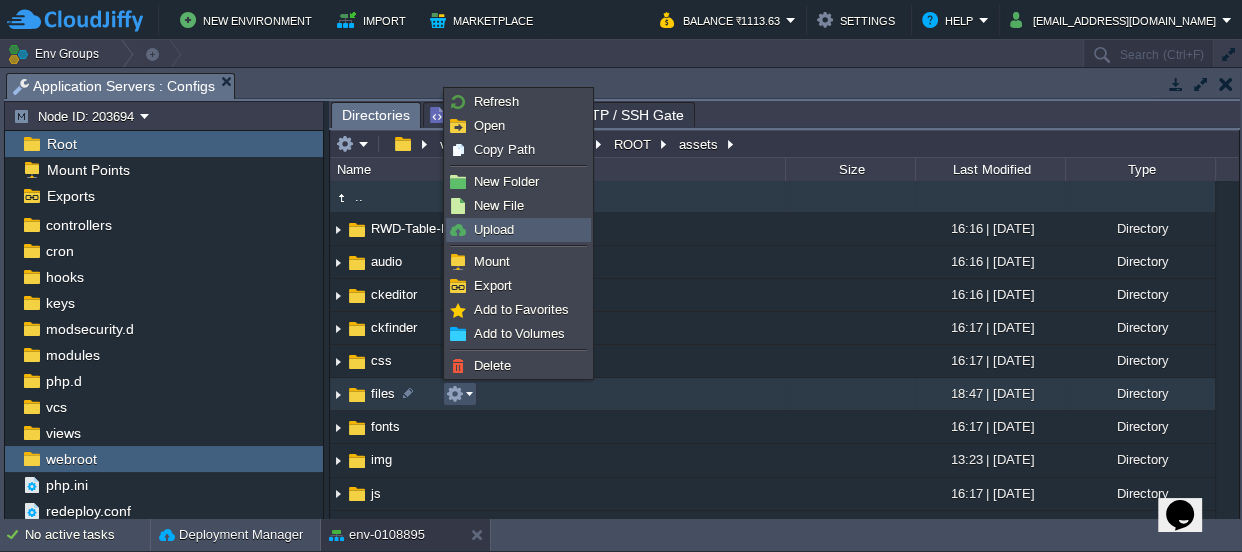 click on "Upload" at bounding box center (494, 229) 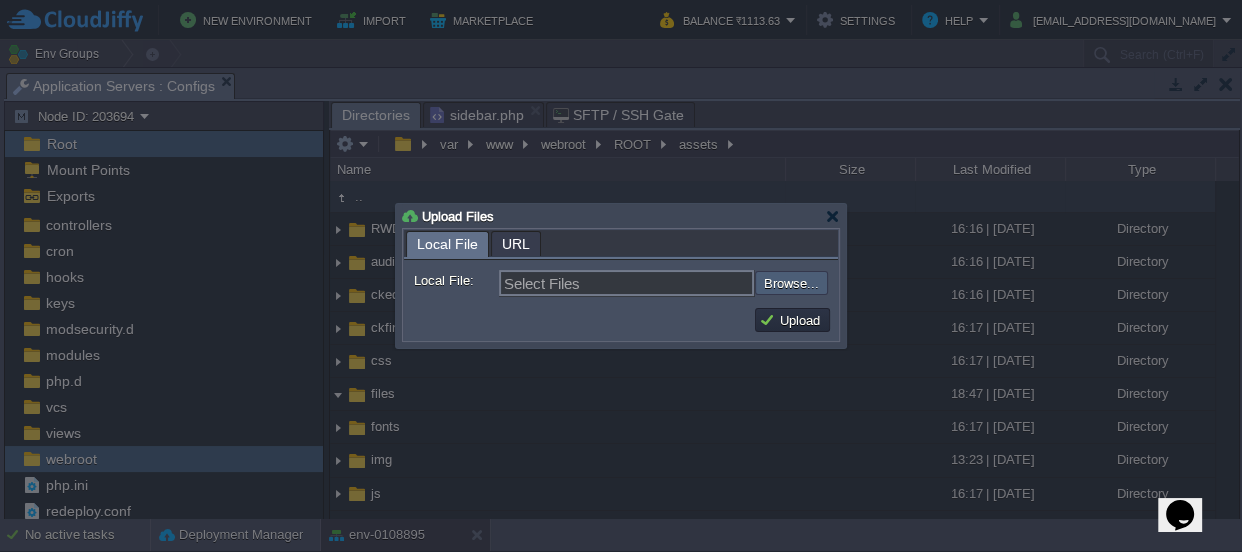 click at bounding box center (701, 283) 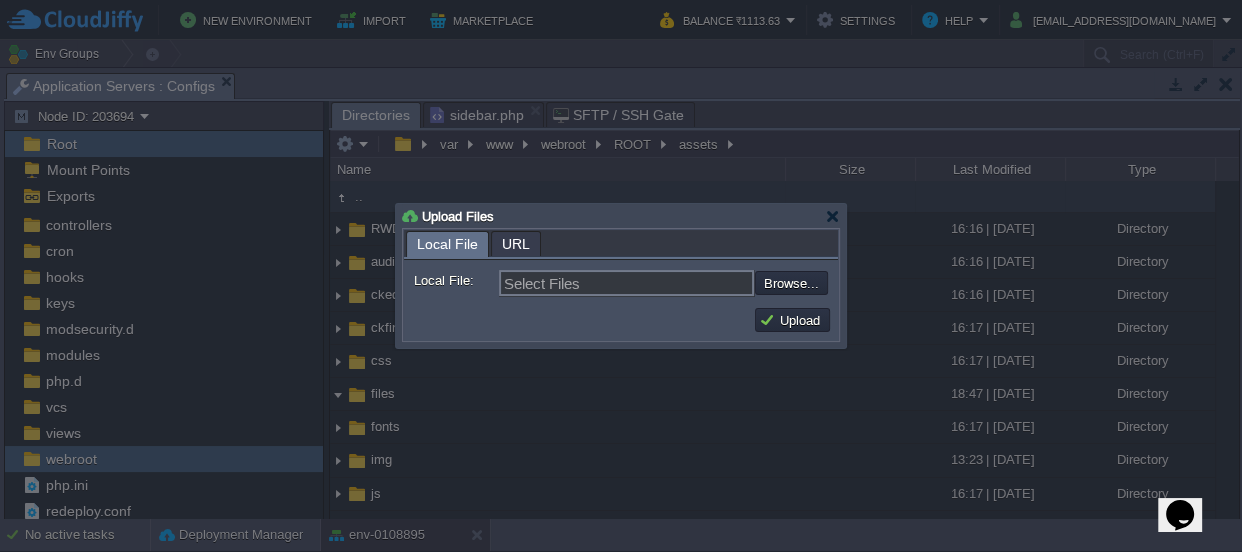 type on "C:\fakepath\sample.csv" 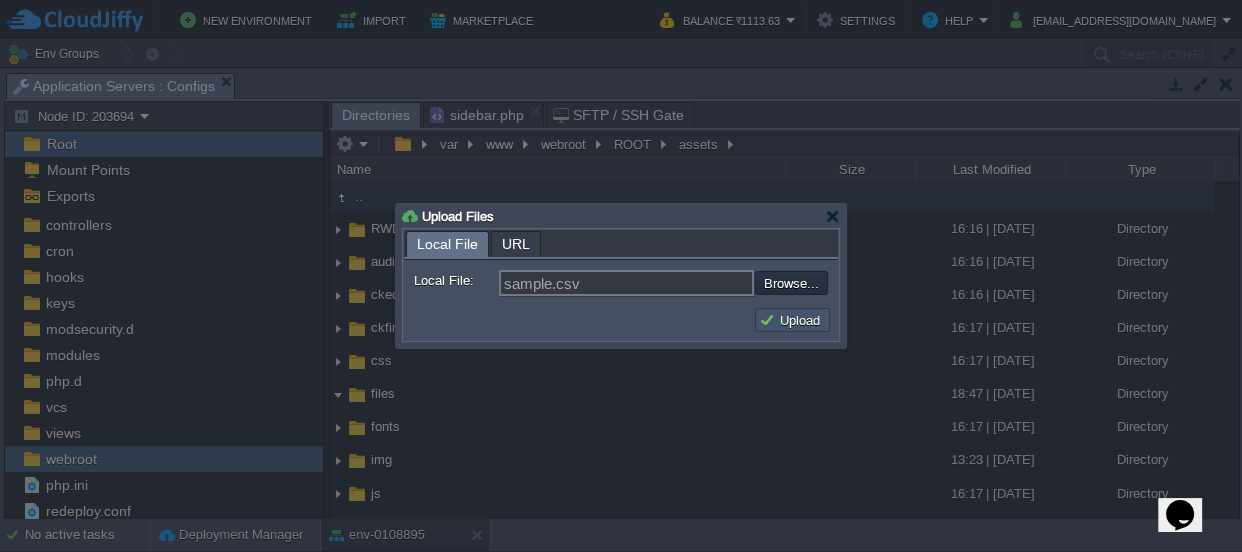 click on "Upload" at bounding box center [792, 320] 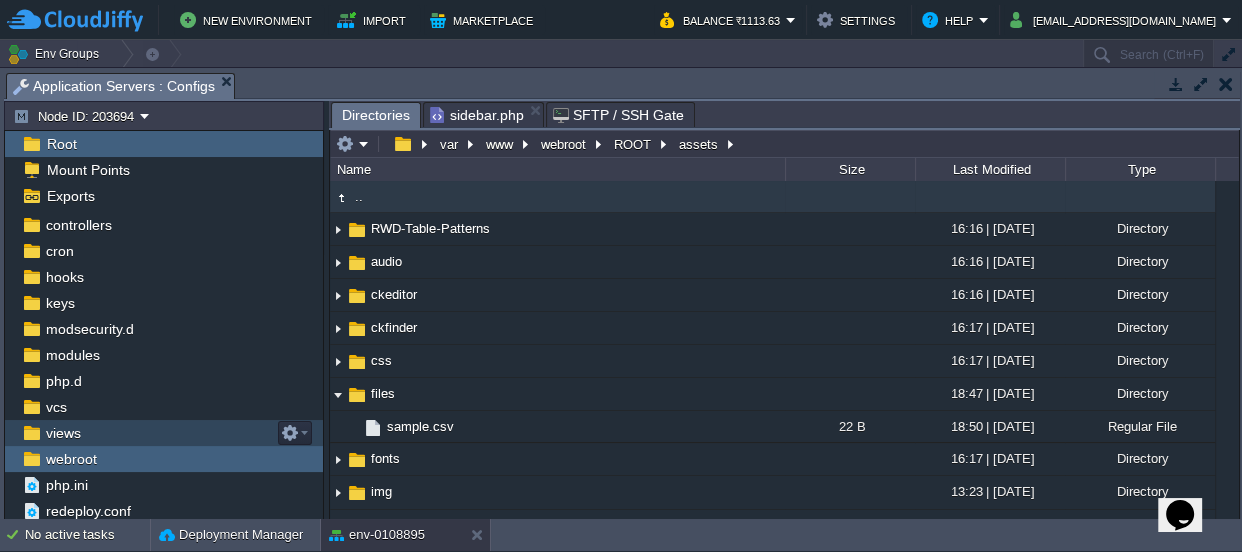 click on "views" at bounding box center (63, 433) 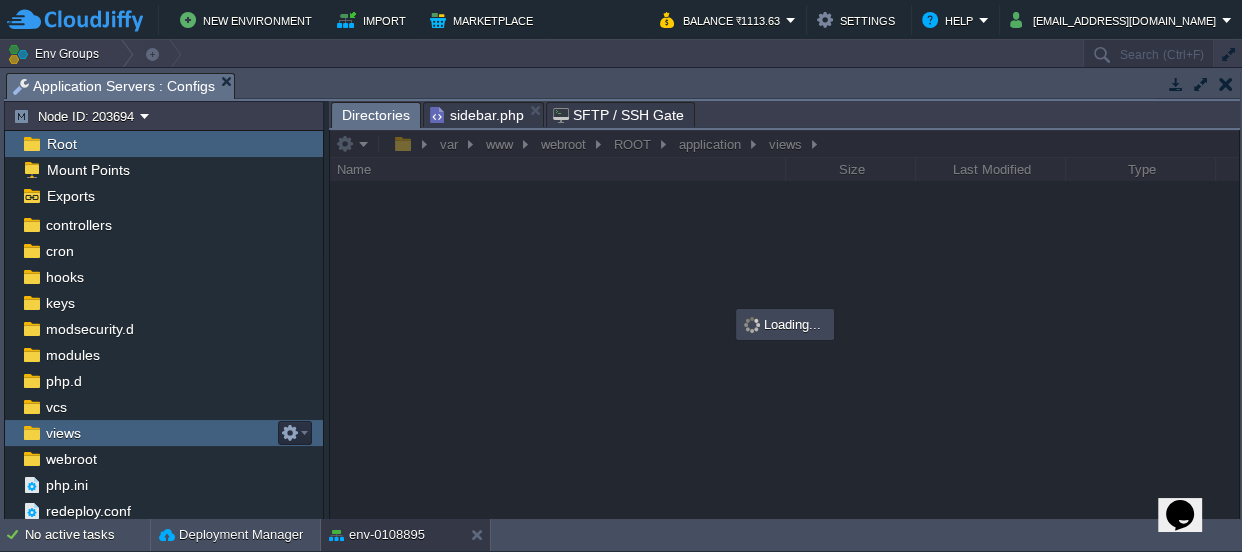 click on "views" at bounding box center (63, 433) 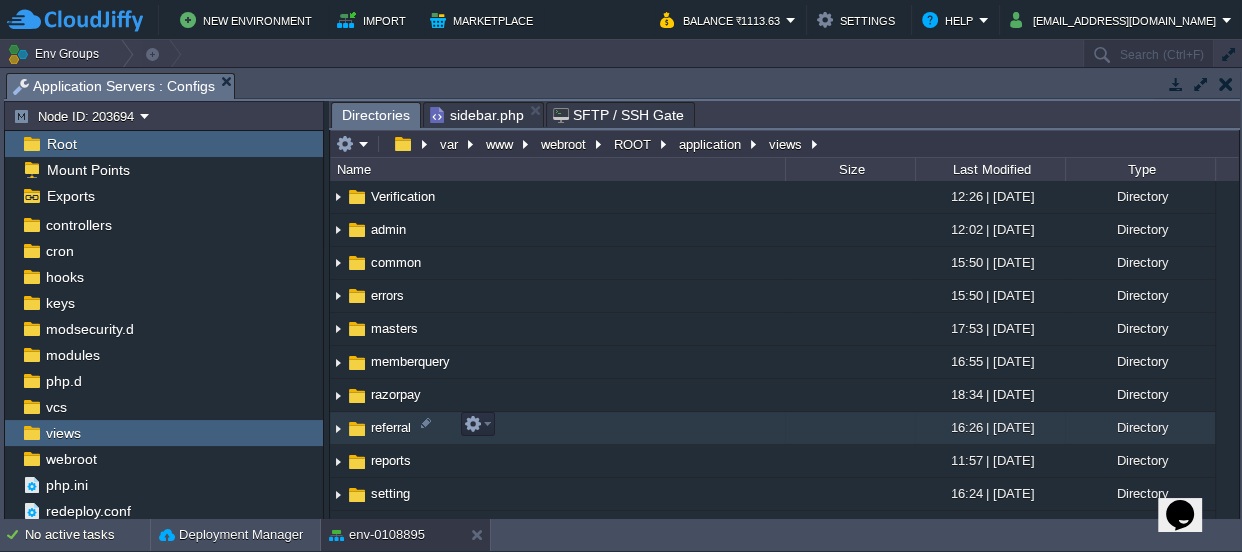 scroll, scrollTop: 90, scrollLeft: 0, axis: vertical 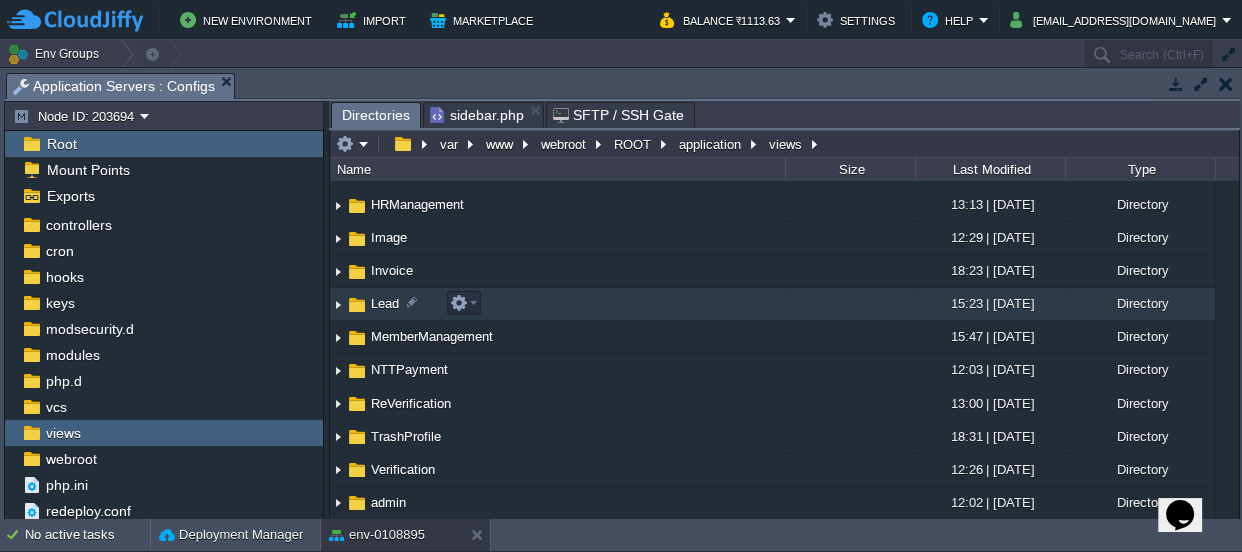 click on "Lead" at bounding box center (385, 303) 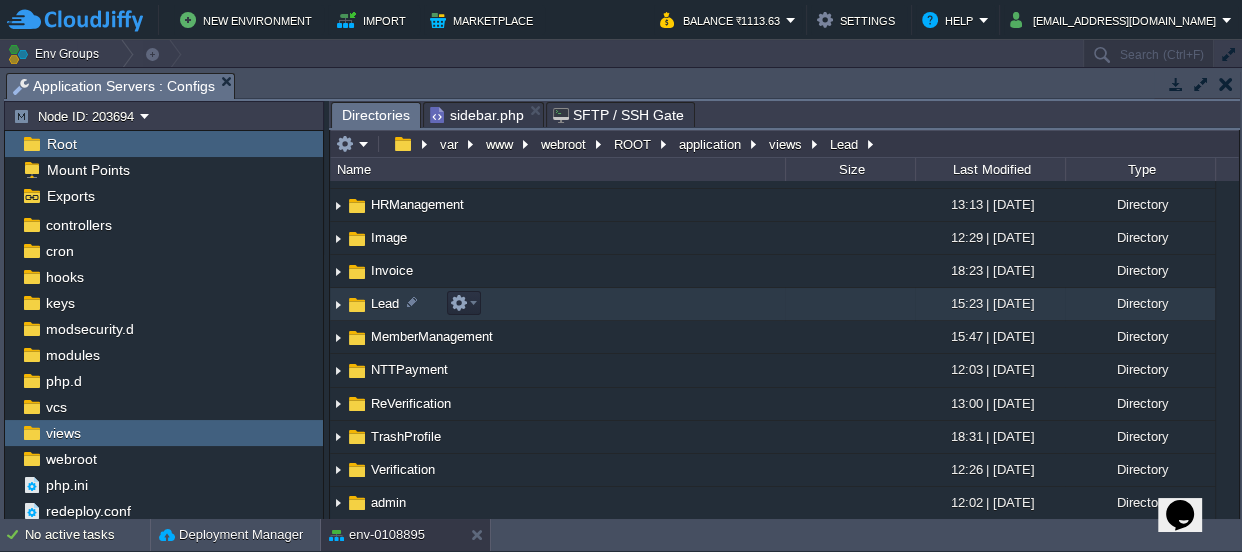 click on "Lead" at bounding box center [385, 303] 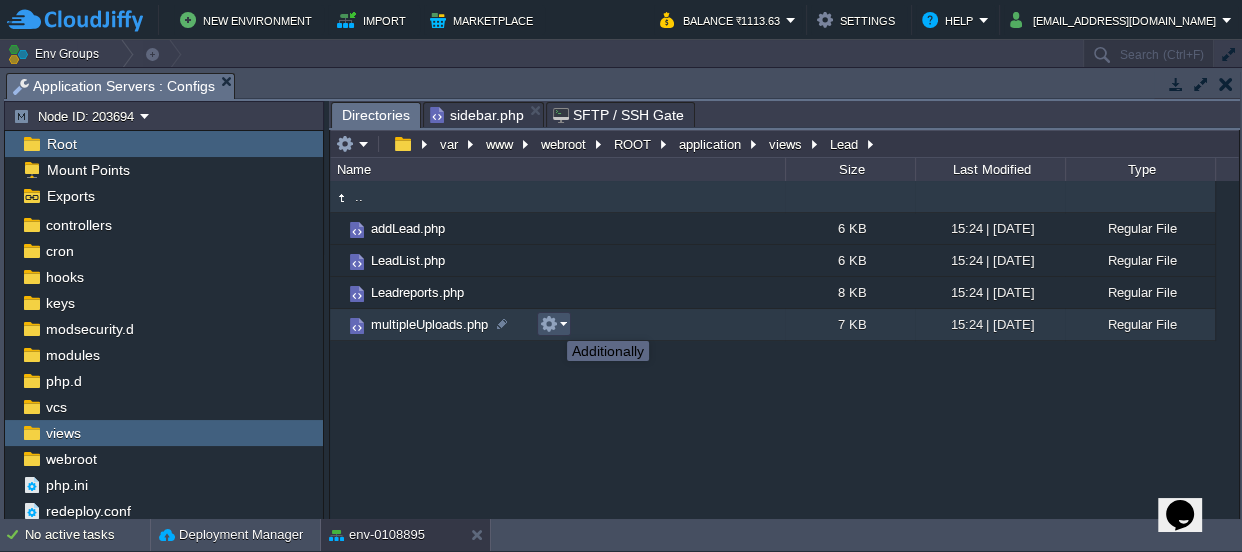 click at bounding box center [549, 324] 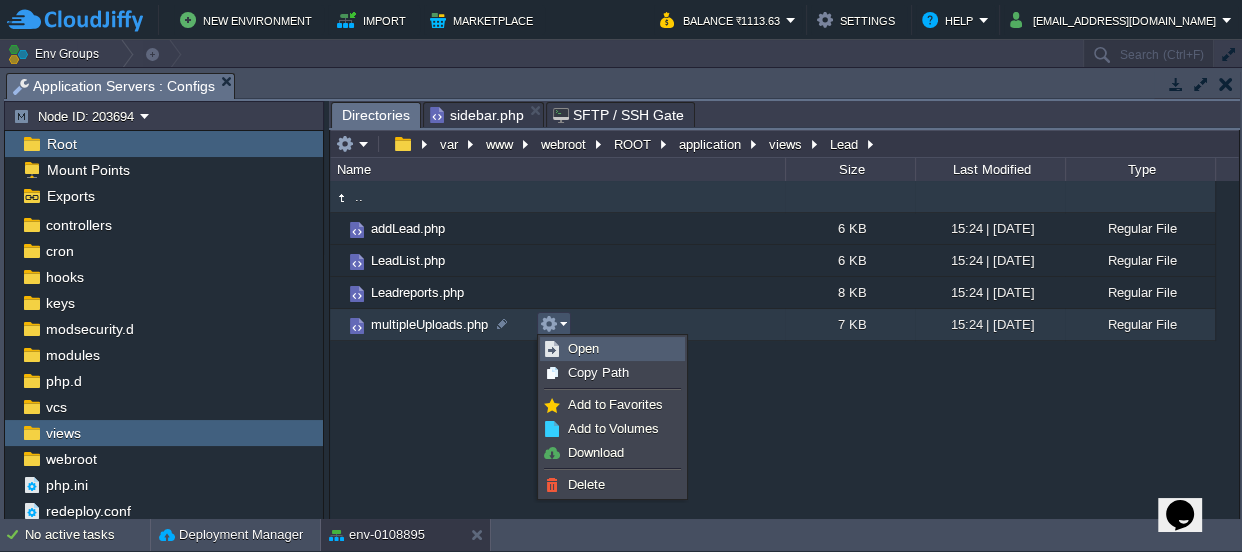 click on "Open" at bounding box center [583, 348] 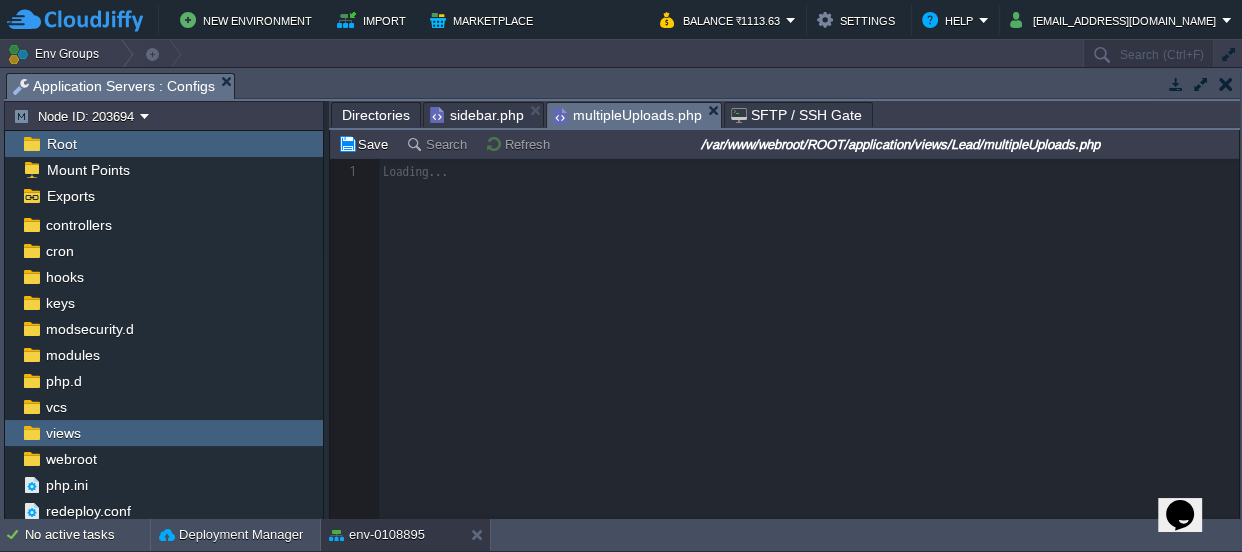 scroll, scrollTop: 6, scrollLeft: 0, axis: vertical 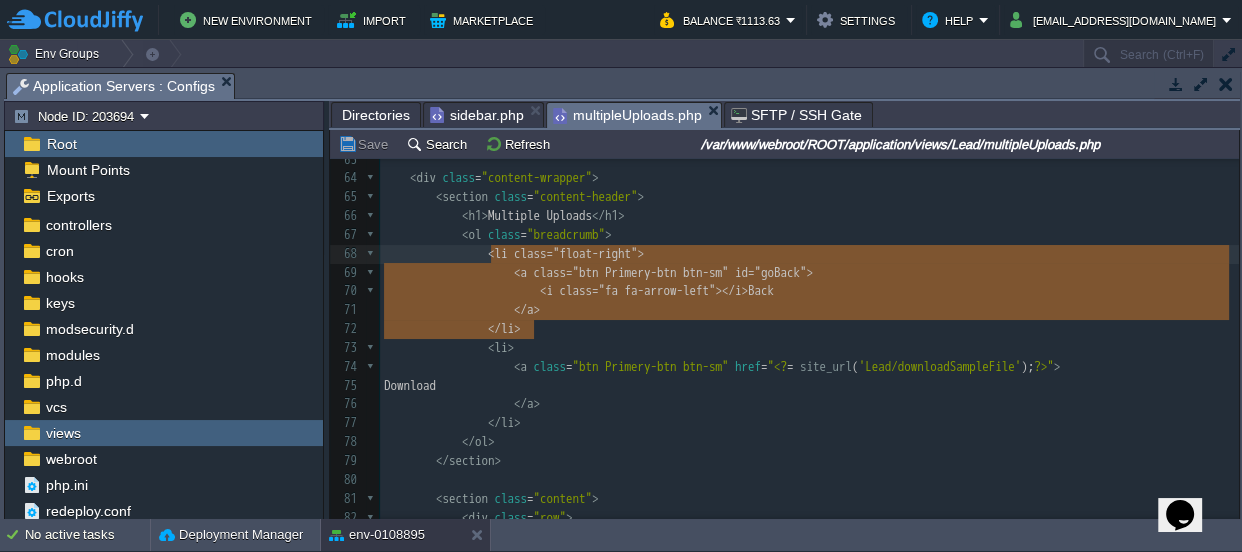 type on "<li class="float-right">
<a class="btn Primery-btn btn-sm" id="goBack">
<i class="fa fa-arrow-left"></i> Back
</a>
</li>" 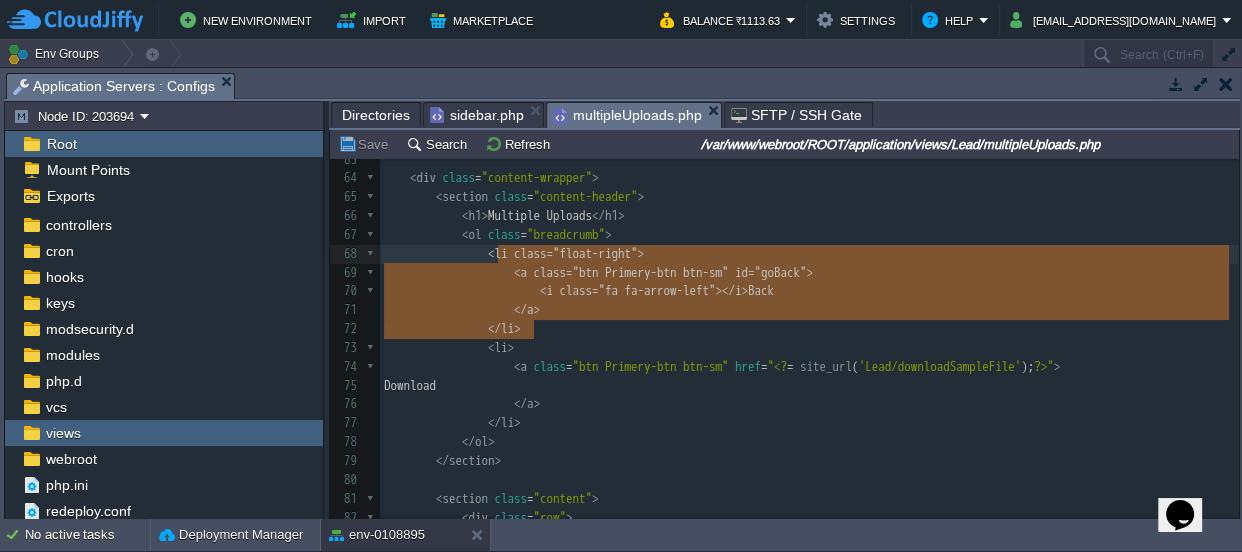 drag, startPoint x: 543, startPoint y: 327, endPoint x: 499, endPoint y: 258, distance: 81.8352 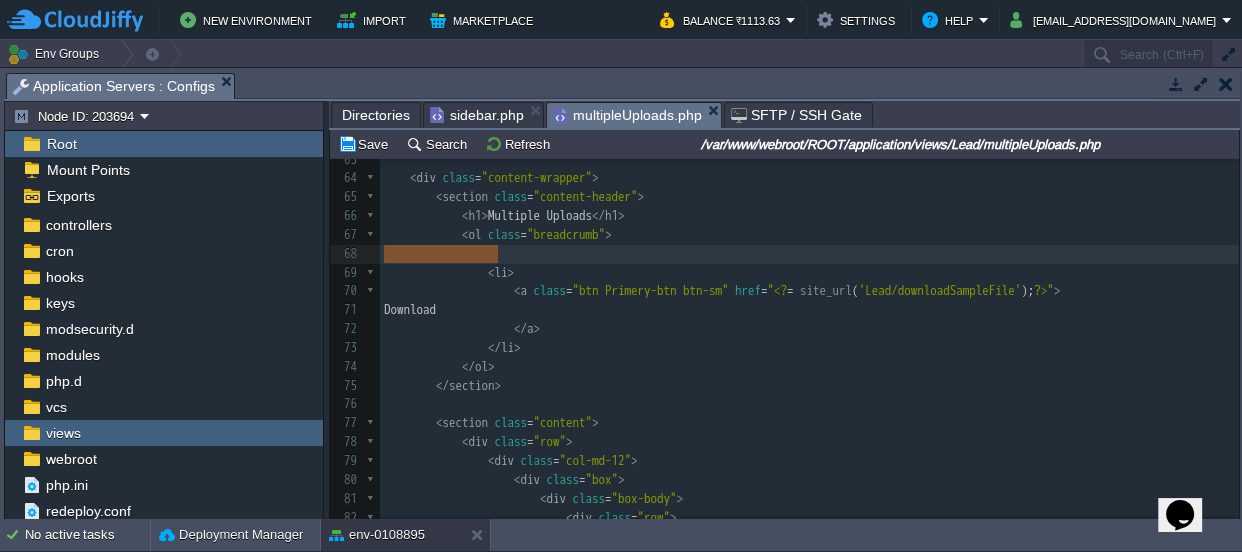 drag, startPoint x: 509, startPoint y: 254, endPoint x: 385, endPoint y: 244, distance: 124.40257 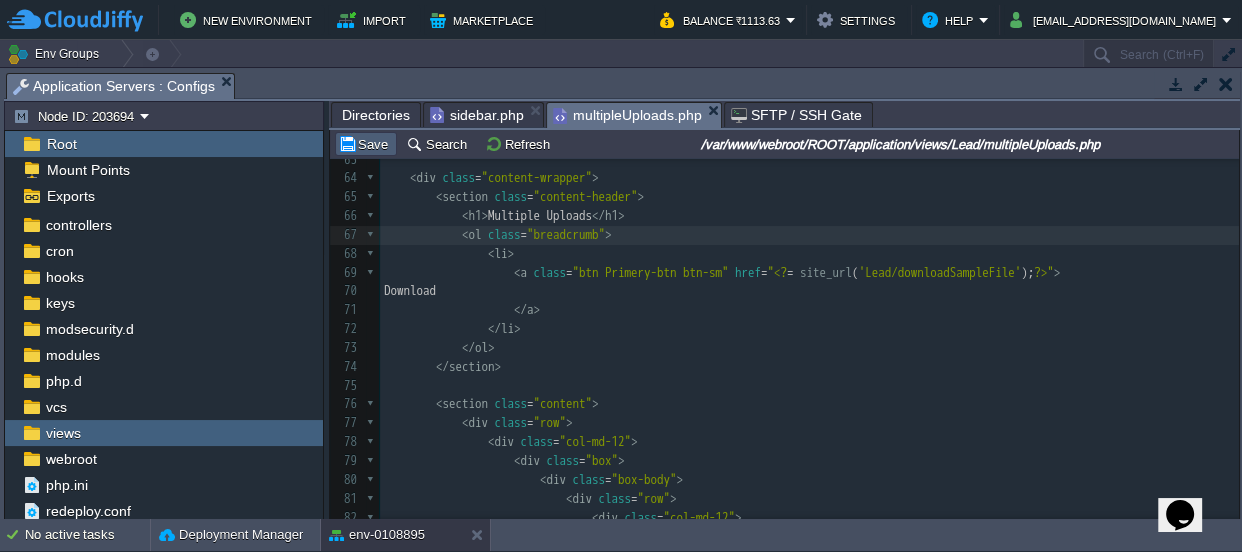 click on "Save" at bounding box center [366, 144] 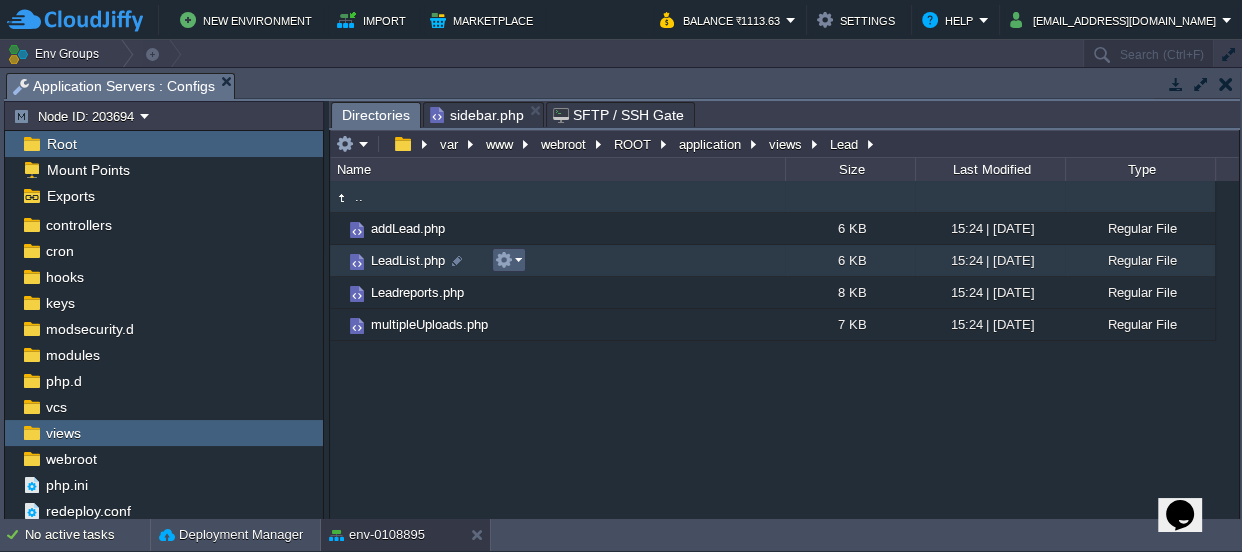 click at bounding box center [504, 260] 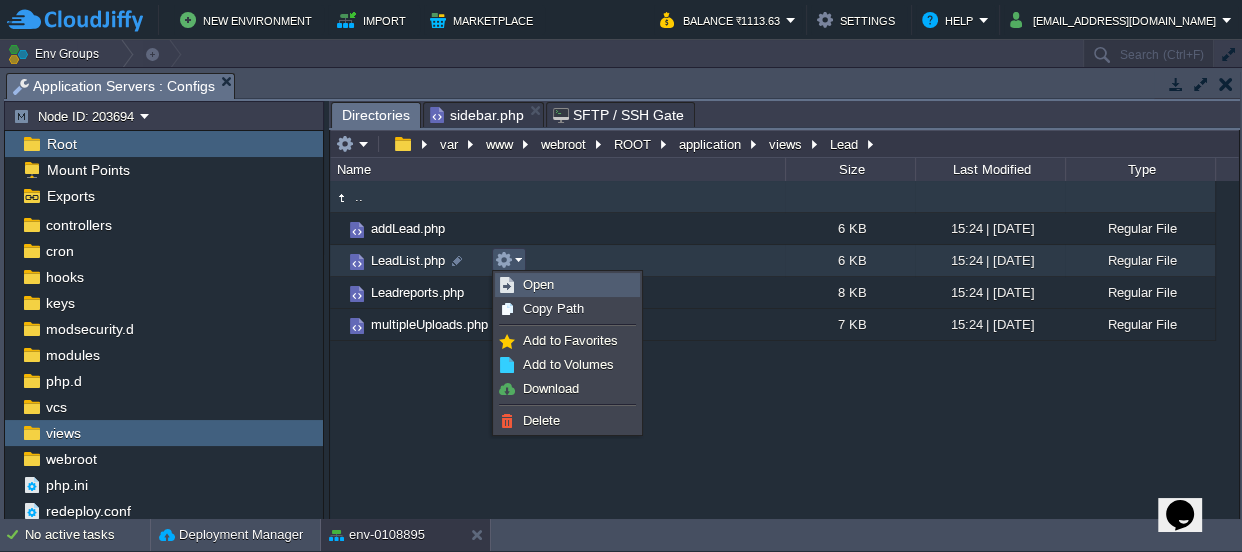 click on "Open" at bounding box center [567, 285] 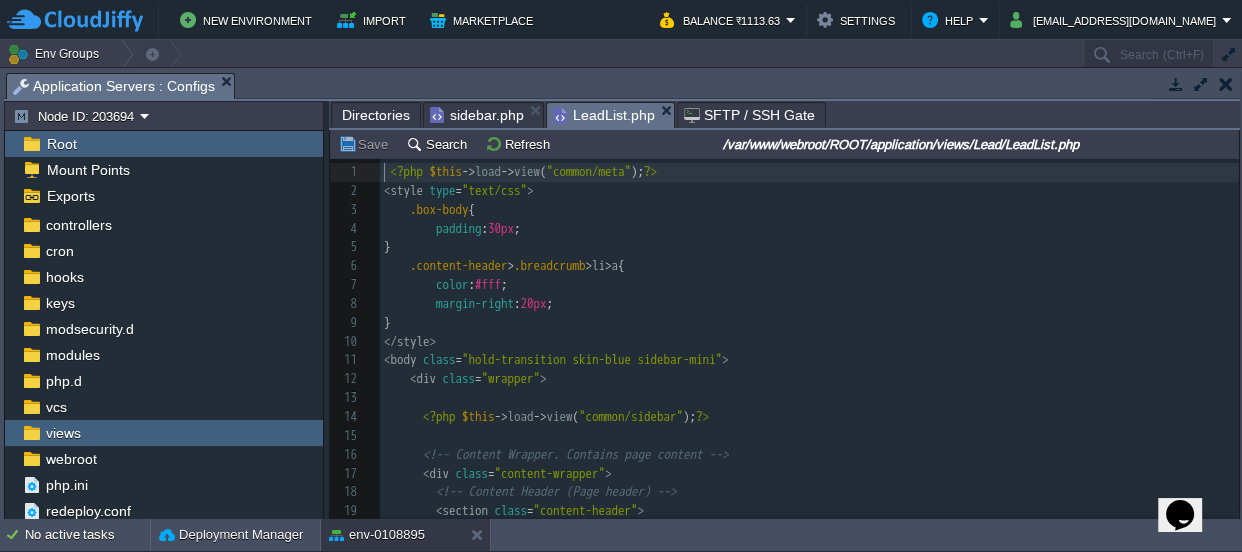scroll, scrollTop: 6, scrollLeft: 0, axis: vertical 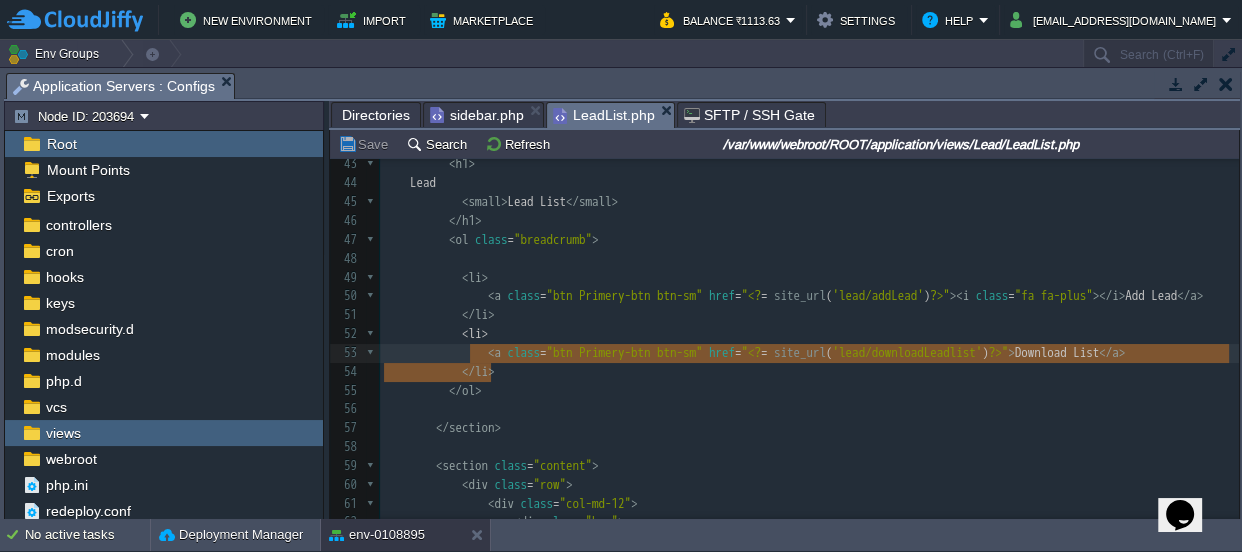 type on "<li>
<a class="btn Primery-btn btn-sm" href="<?= site_url('lead/downloadLeadlist')?>">Download List</a>
</li>" 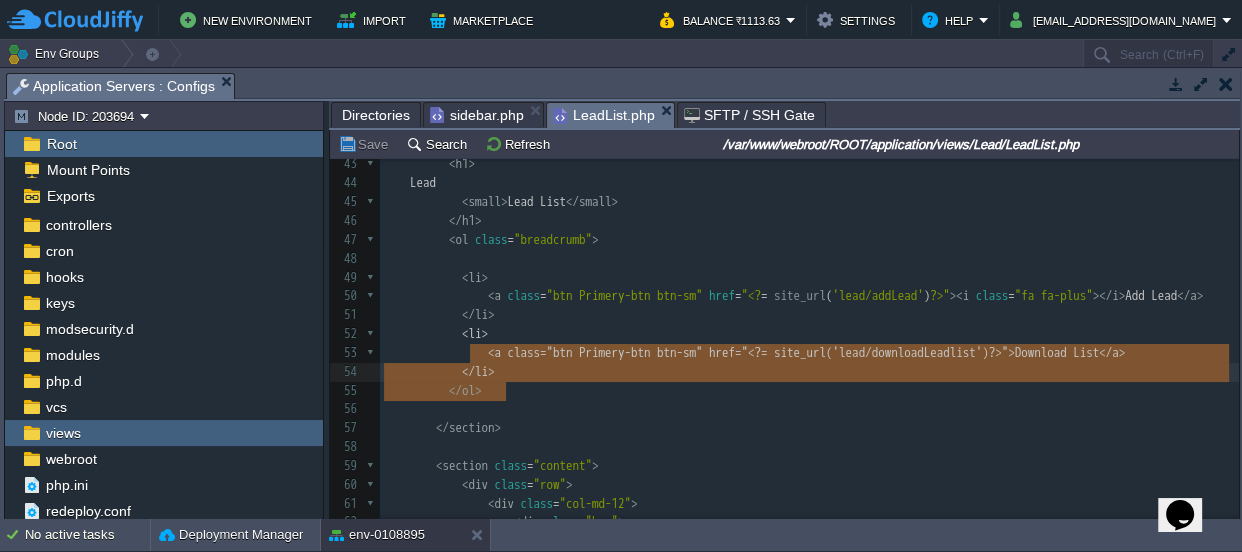 drag, startPoint x: 467, startPoint y: 351, endPoint x: 514, endPoint y: 390, distance: 61.073727 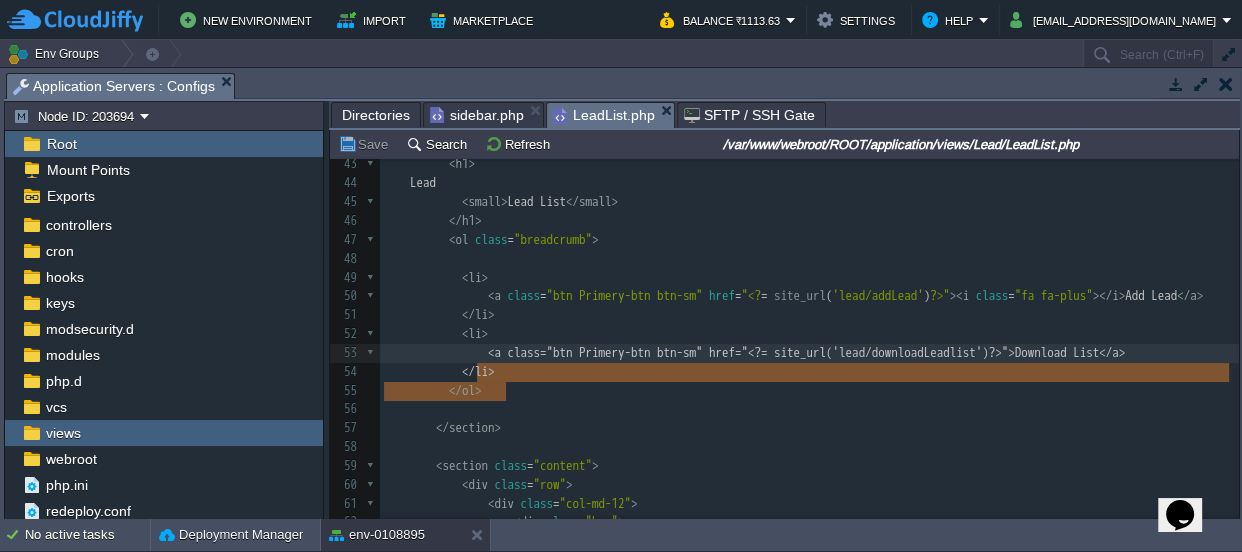 type on "<li>
<a class="btn Primery-btn btn-sm" href="<?= site_url('lead/downloadLeadlist')?>">Download List</a>
</li>" 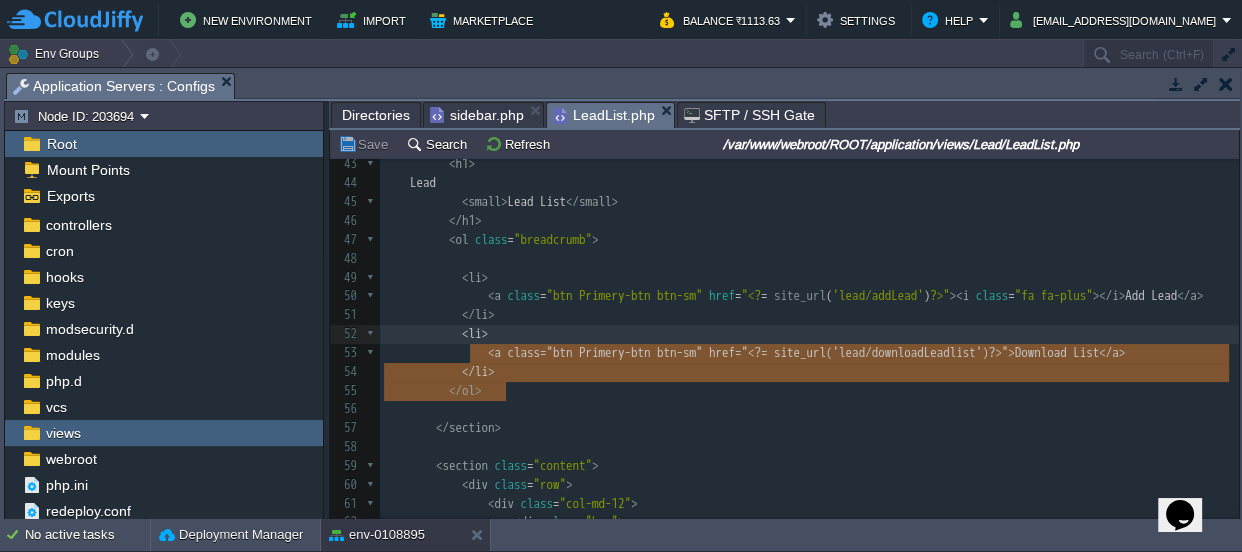 drag, startPoint x: 522, startPoint y: 384, endPoint x: 466, endPoint y: 358, distance: 61.741398 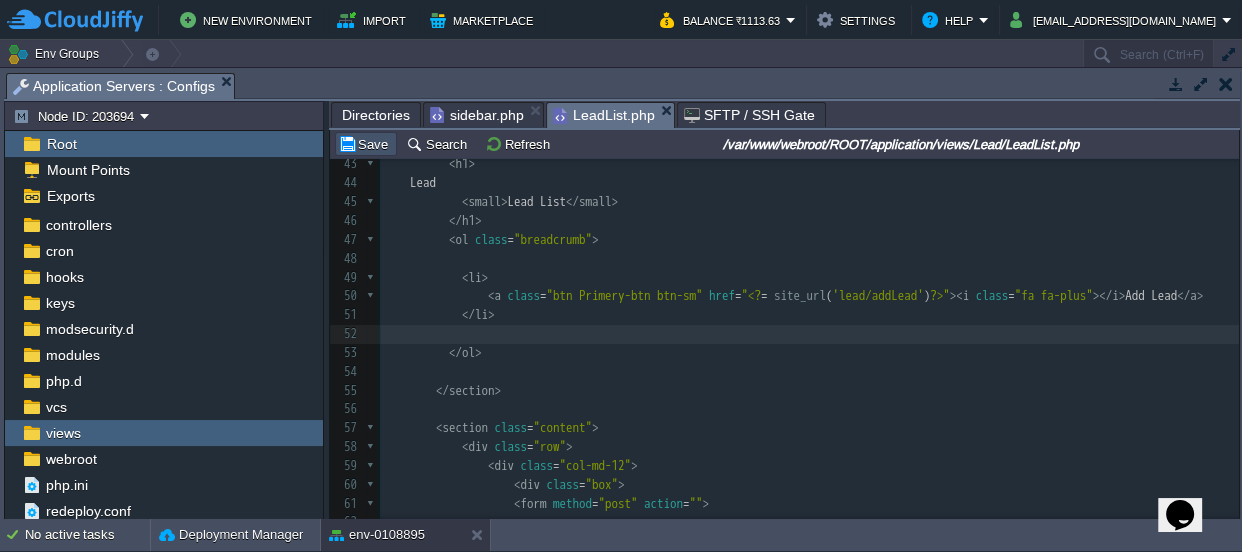 click on "Save" at bounding box center (366, 144) 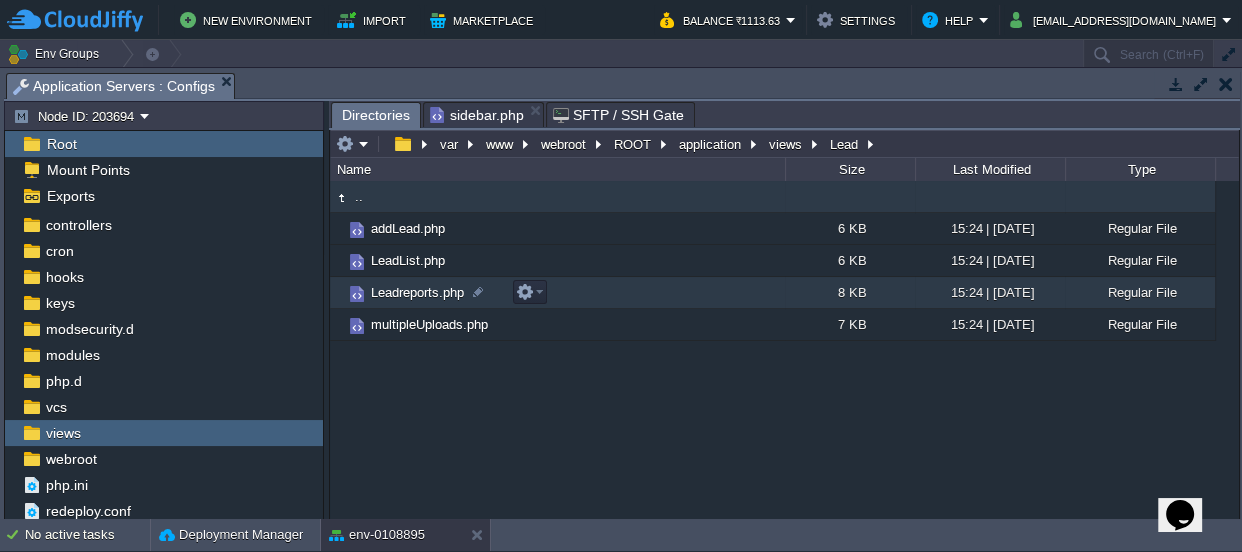 click on "Leadreports.php" at bounding box center [417, 292] 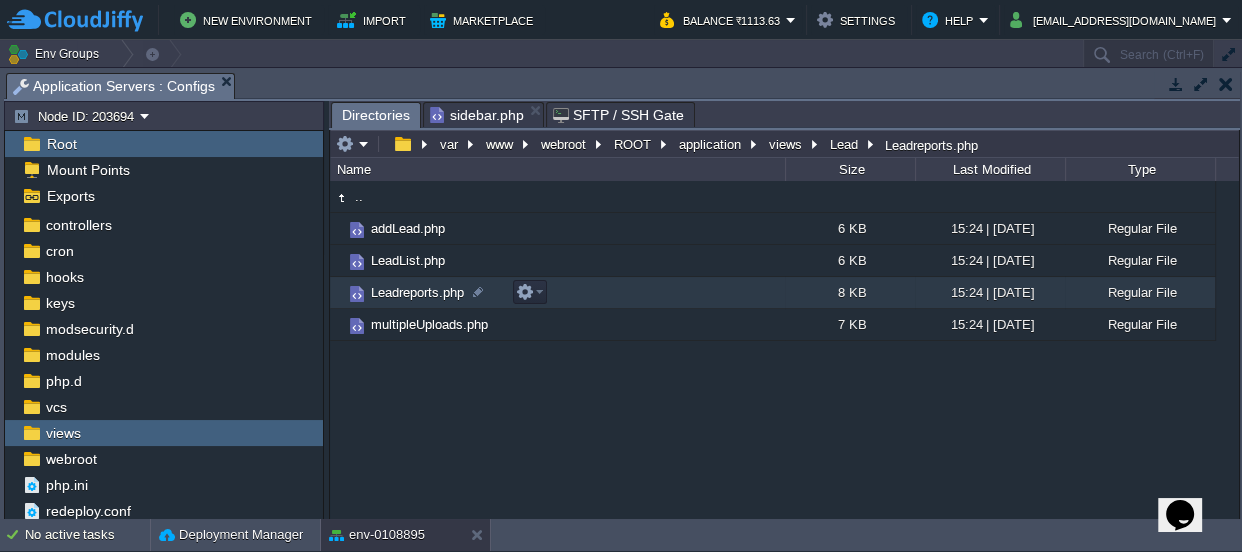 click on "Leadreports.php" at bounding box center (417, 292) 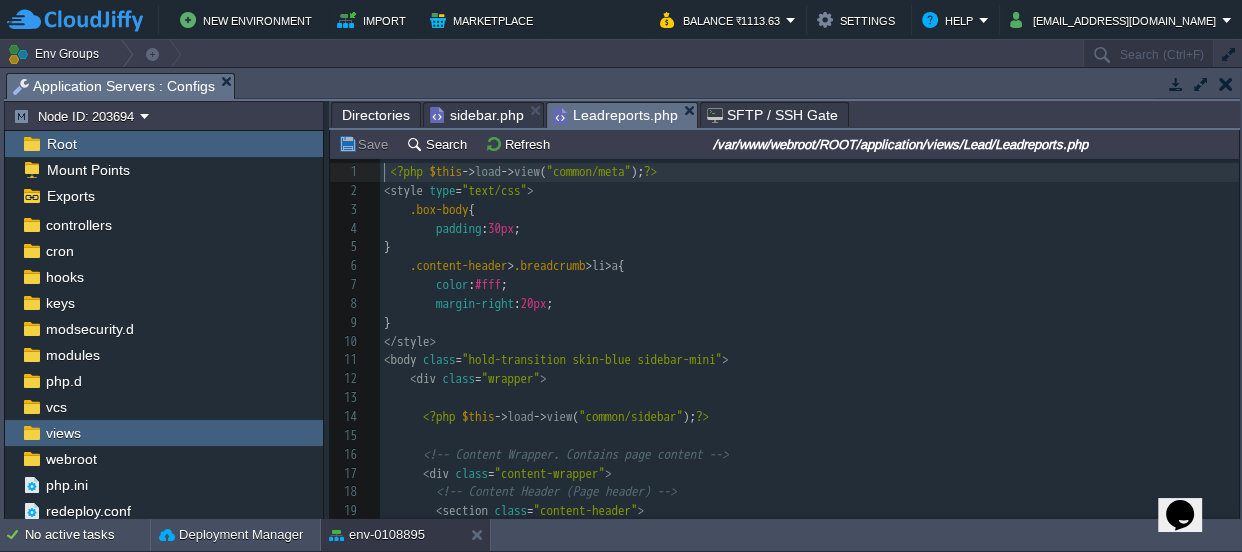 scroll, scrollTop: 6, scrollLeft: 0, axis: vertical 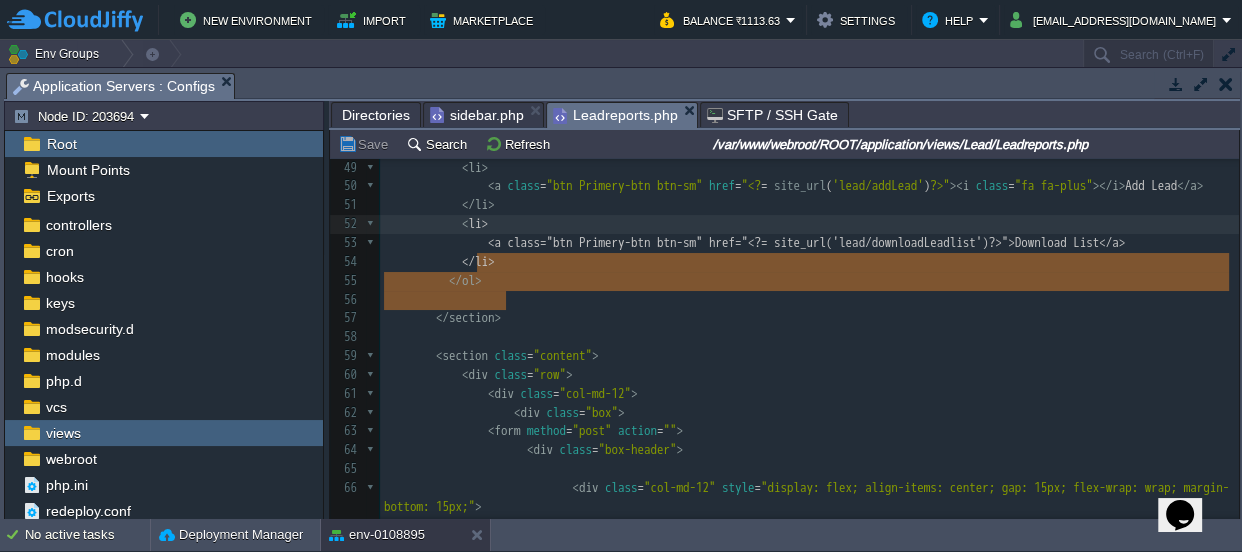 type on "<li>
<a class="btn Primery-btn btn-sm" href="<?= site_url('lead/downloadLeadlist')?>">Download List</a>
</li>" 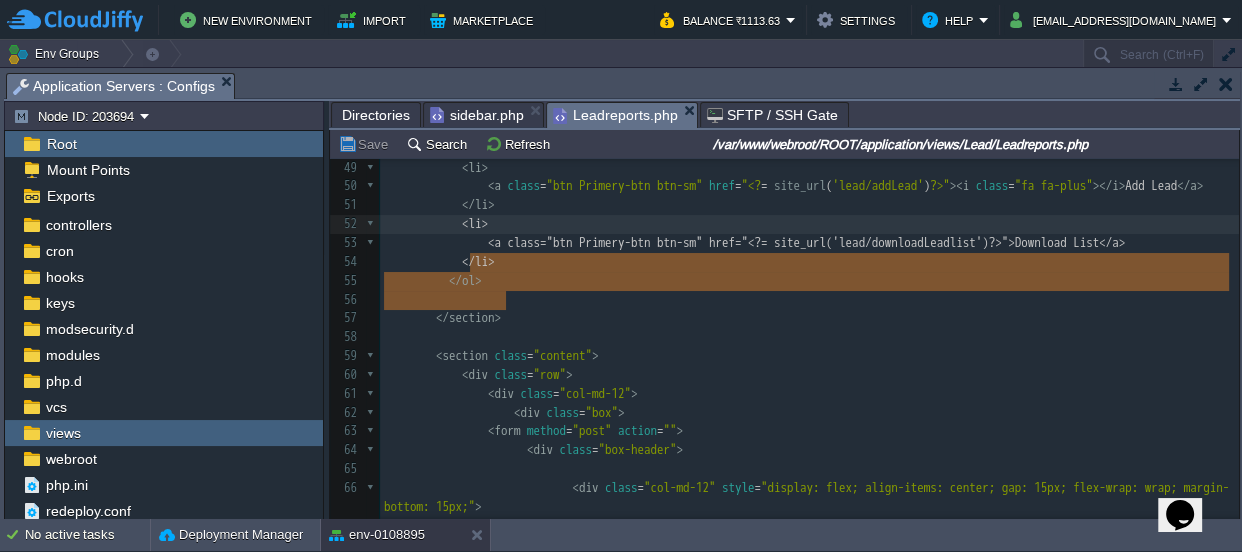 drag, startPoint x: 514, startPoint y: 294, endPoint x: 469, endPoint y: 260, distance: 56.400356 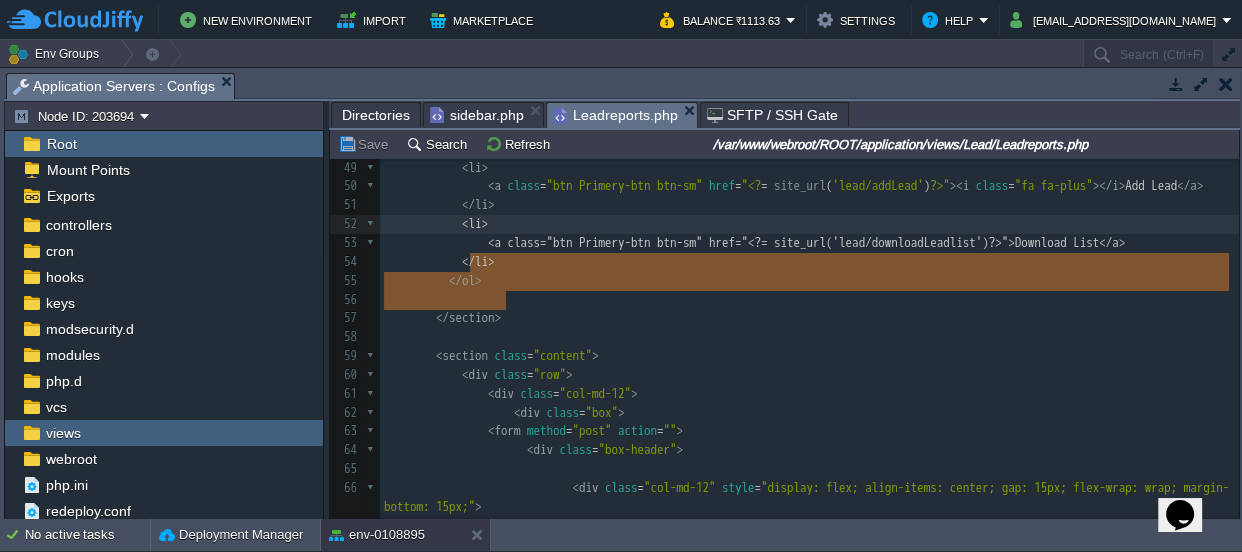 type 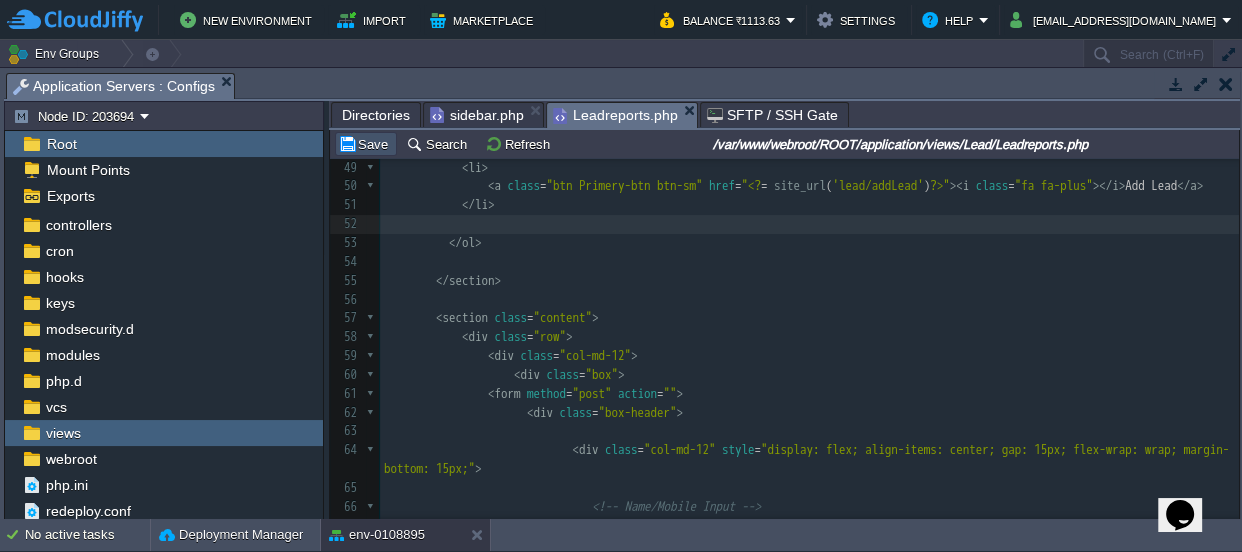 click on "Save" at bounding box center [366, 144] 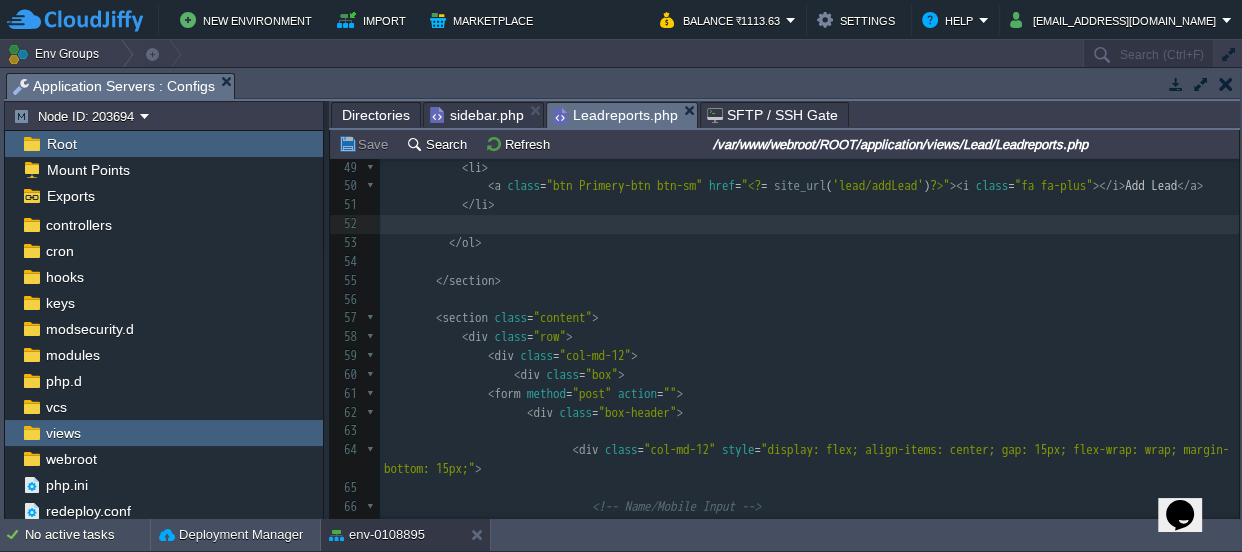 scroll, scrollTop: 860, scrollLeft: 0, axis: vertical 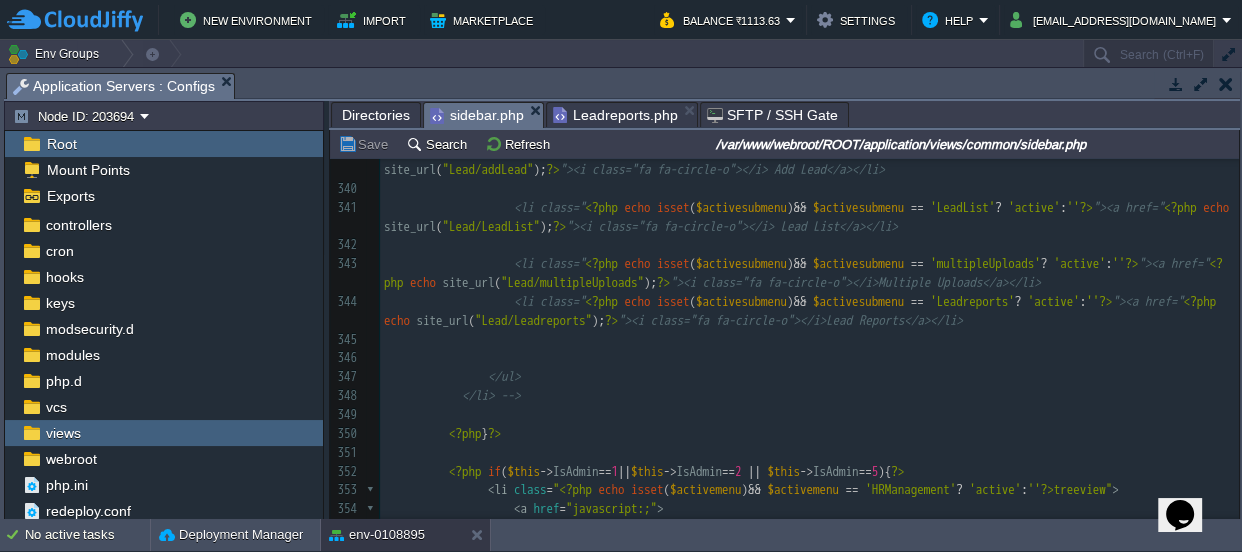 click on "sidebar.php" at bounding box center [477, 115] 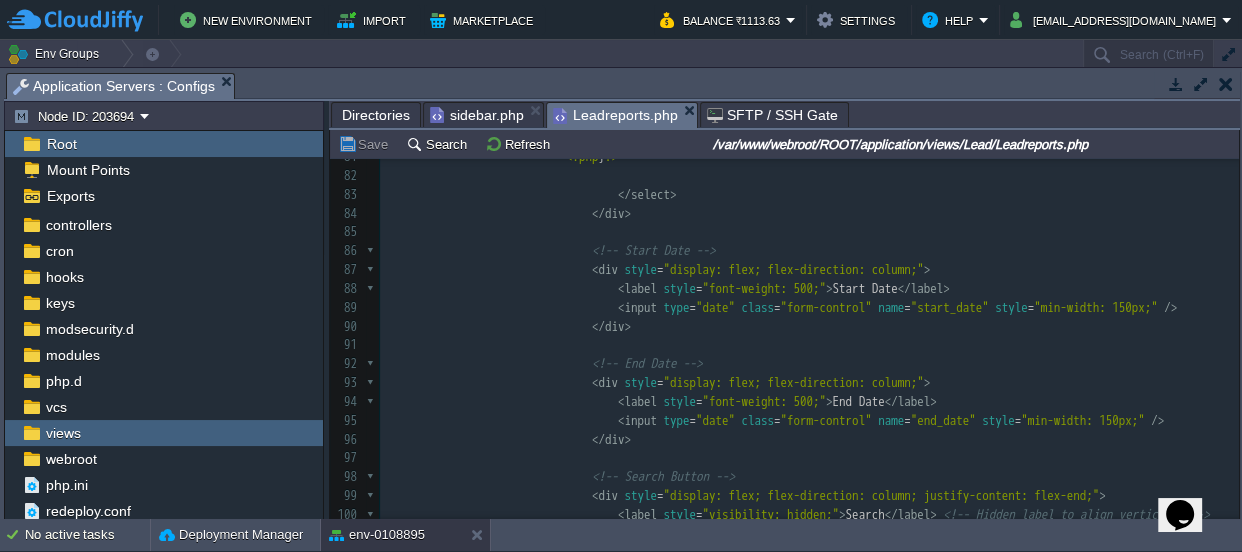 click on "Leadreports.php" at bounding box center [615, 115] 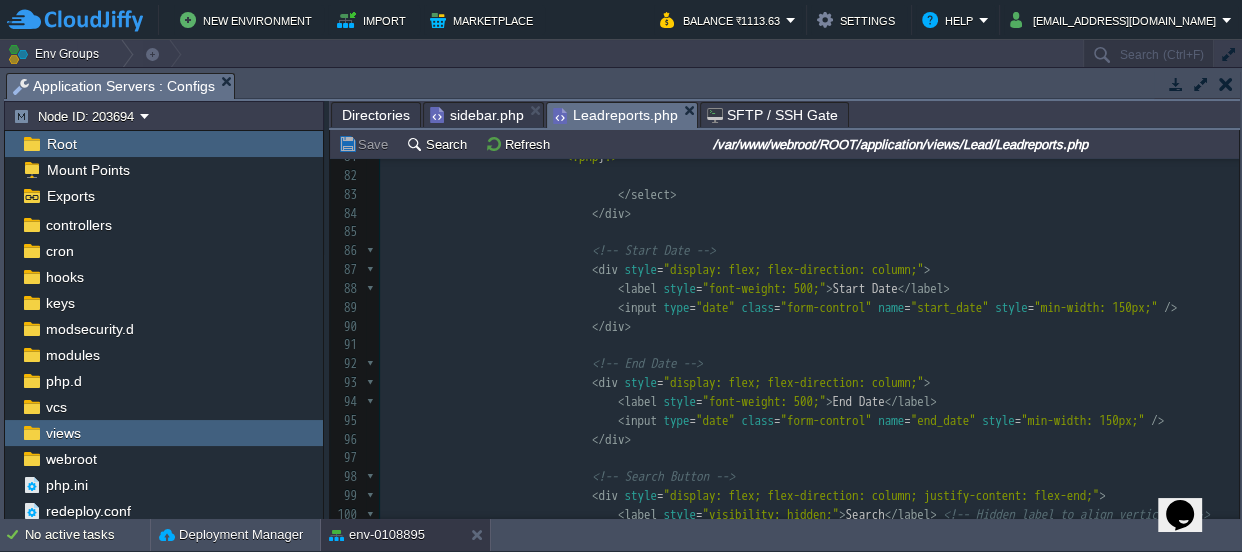 scroll, scrollTop: 1586, scrollLeft: 0, axis: vertical 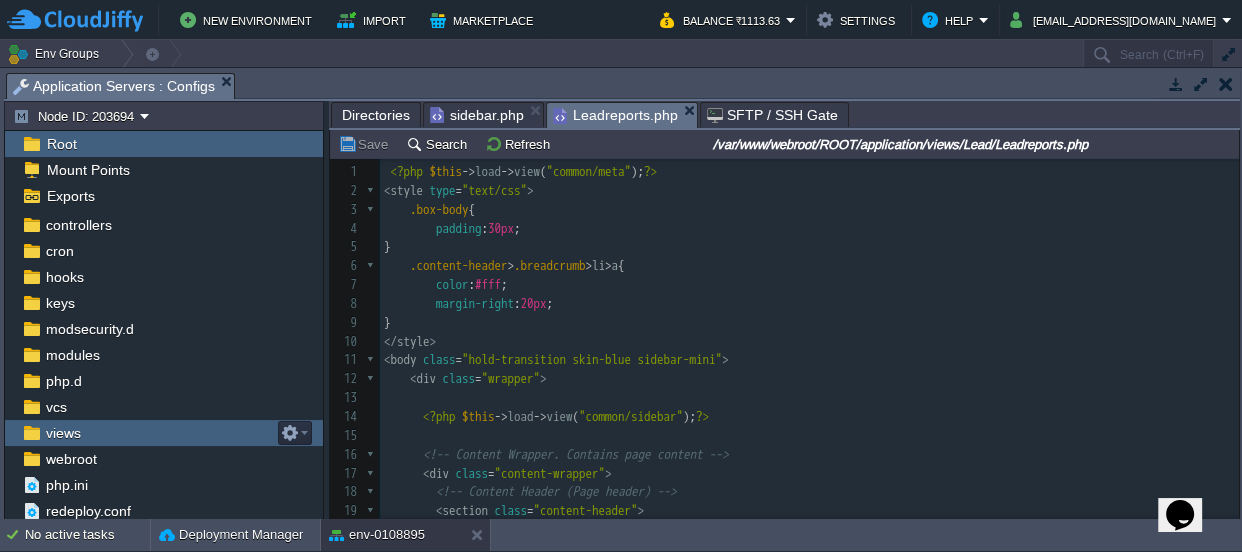 click on "views" at bounding box center (164, 433) 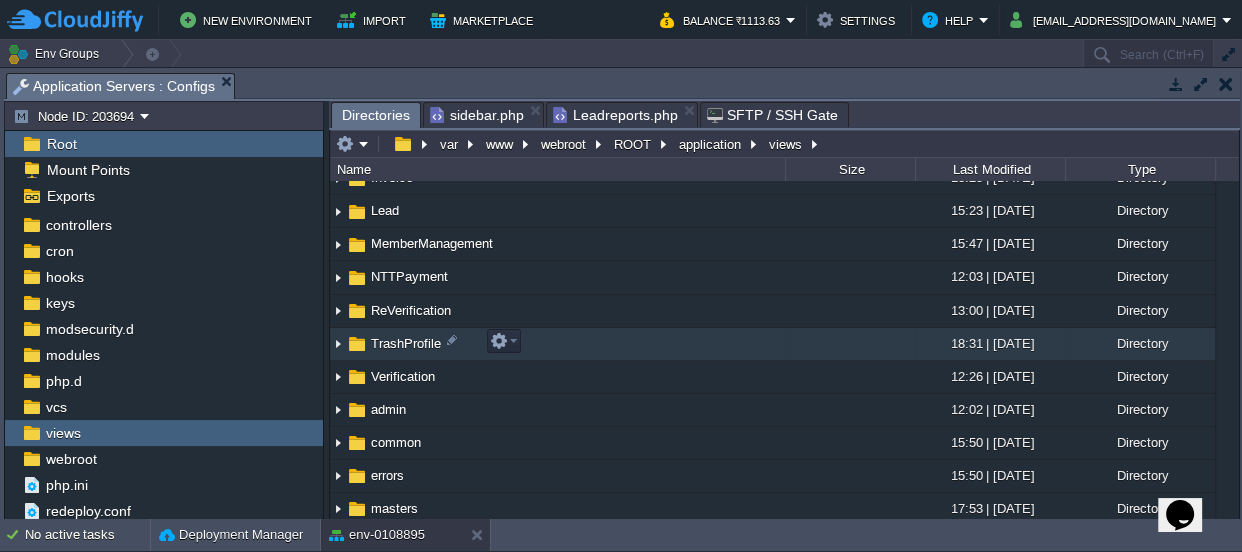 scroll, scrollTop: 181, scrollLeft: 0, axis: vertical 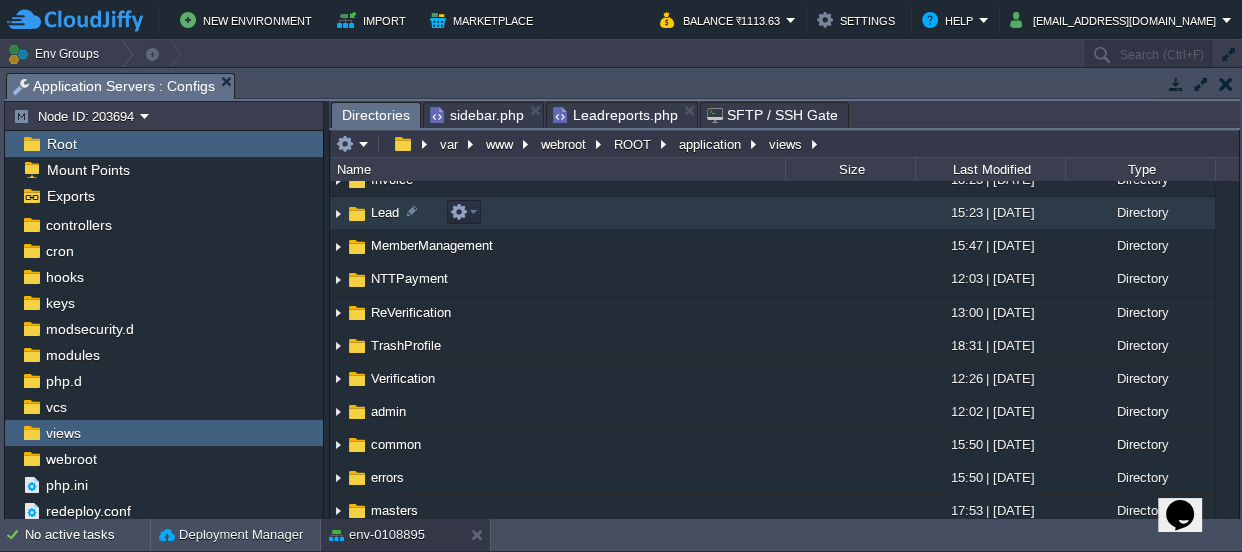 click on "Lead" at bounding box center [385, 212] 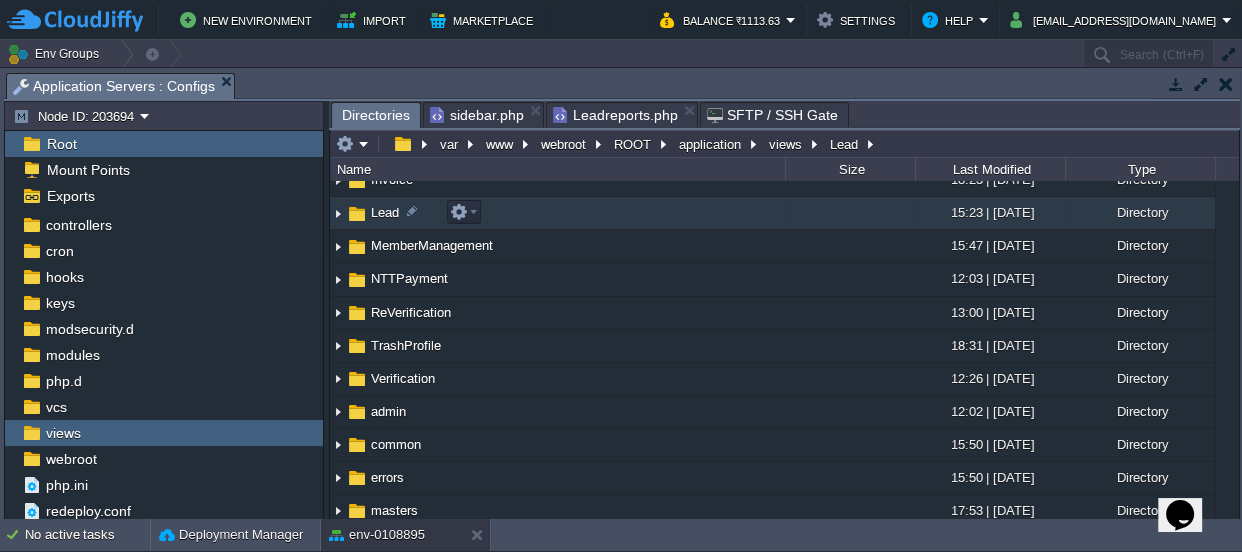click on "Lead" at bounding box center (385, 212) 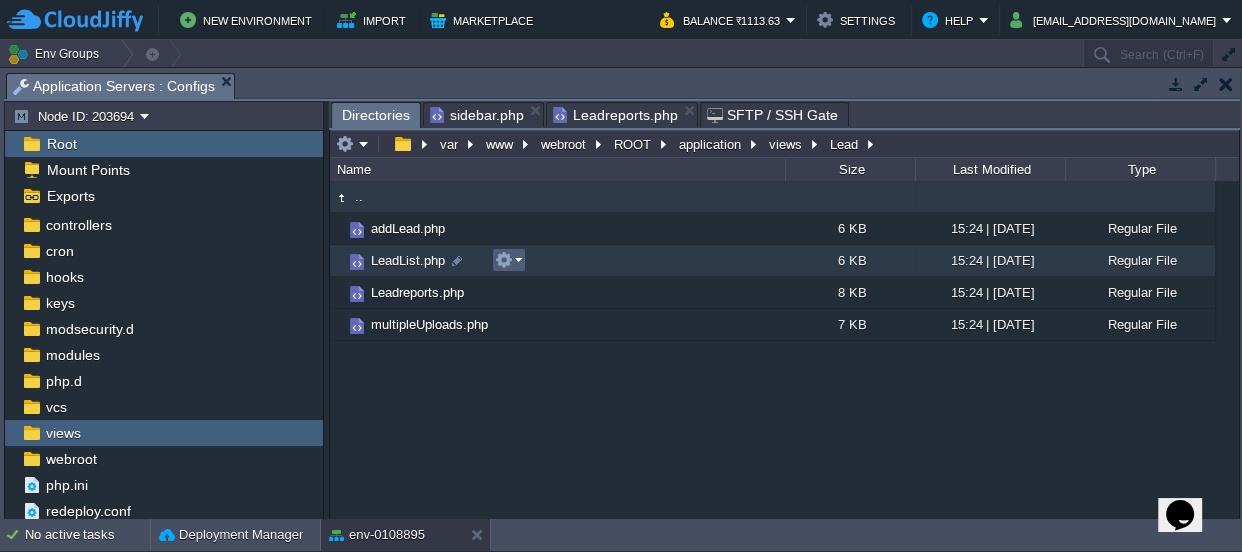 click at bounding box center (508, 260) 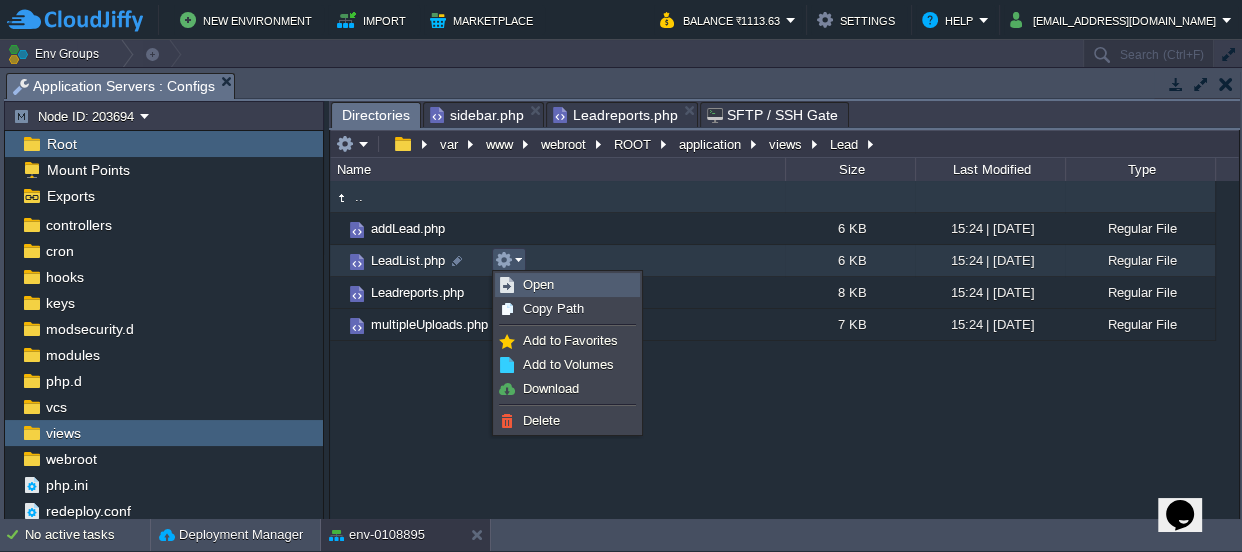 click on "Open" at bounding box center (538, 284) 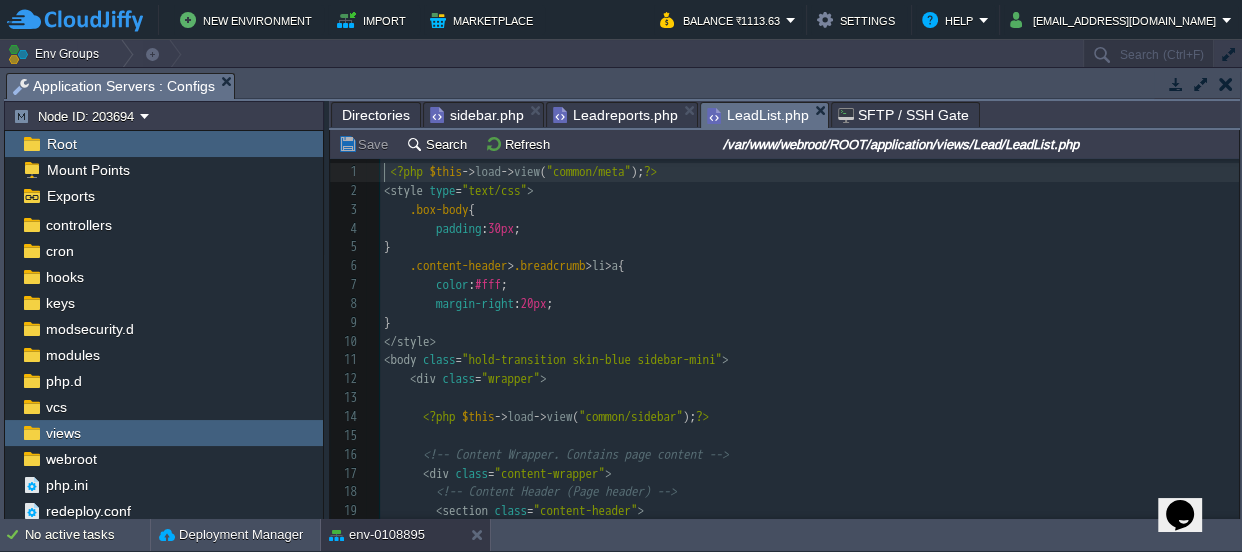 scroll, scrollTop: 6, scrollLeft: 0, axis: vertical 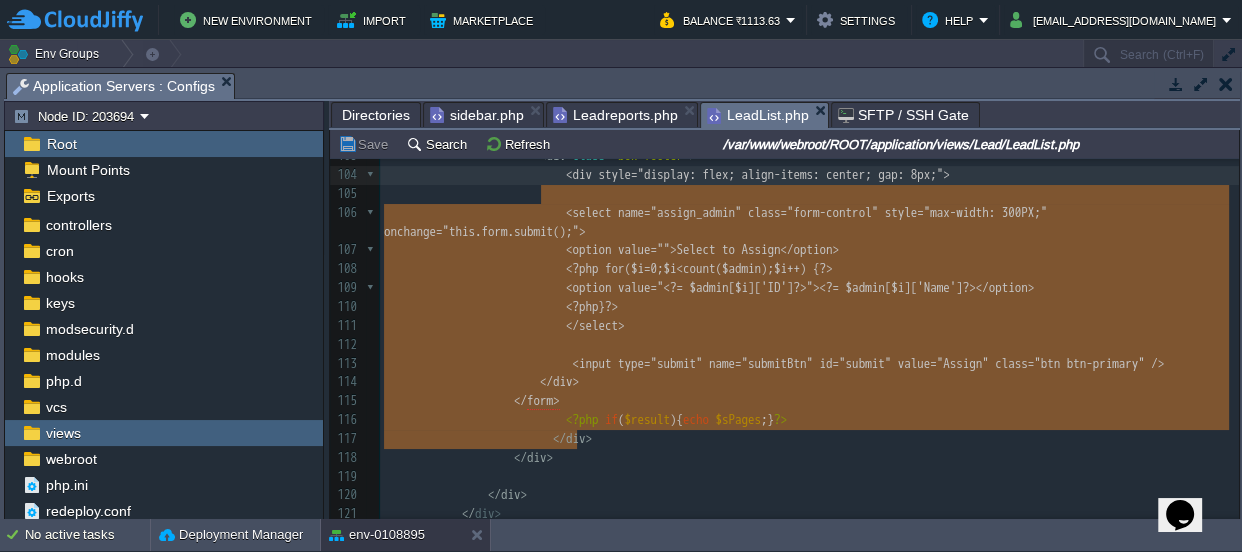 type on "<div style="display: flex; align-items: center; gap: 8px;">
<select name="assign_admin" class="form-control" style="max-width: 300PX;" onchange="this.form.submit();">
<option value="">Select to Assign</option>
<?php for($i=0; $i<count($admin); $i++) { ?>
<option value="<?= $admin[$i]['ID']?>"><?= $admin[$i]['Name']?></option>
<?php } ?>
</select>
<input type="submit" name="submitBtn" id="submit" value="Assign" class="btn btn-primary" />
</div>
</form>" 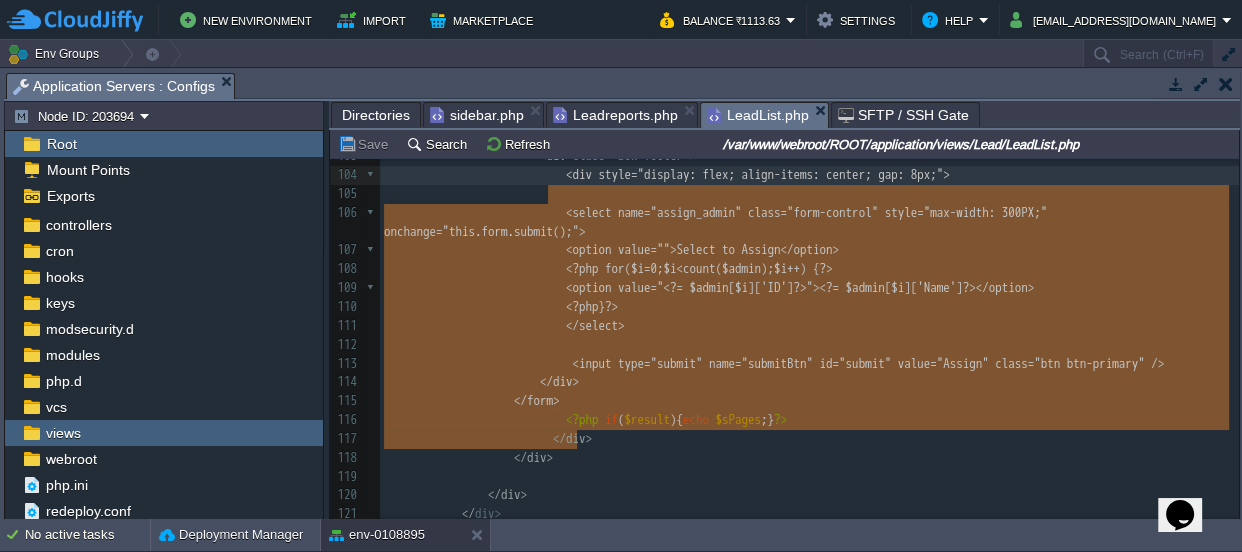 drag, startPoint x: 596, startPoint y: 429, endPoint x: 545, endPoint y: 200, distance: 234.61032 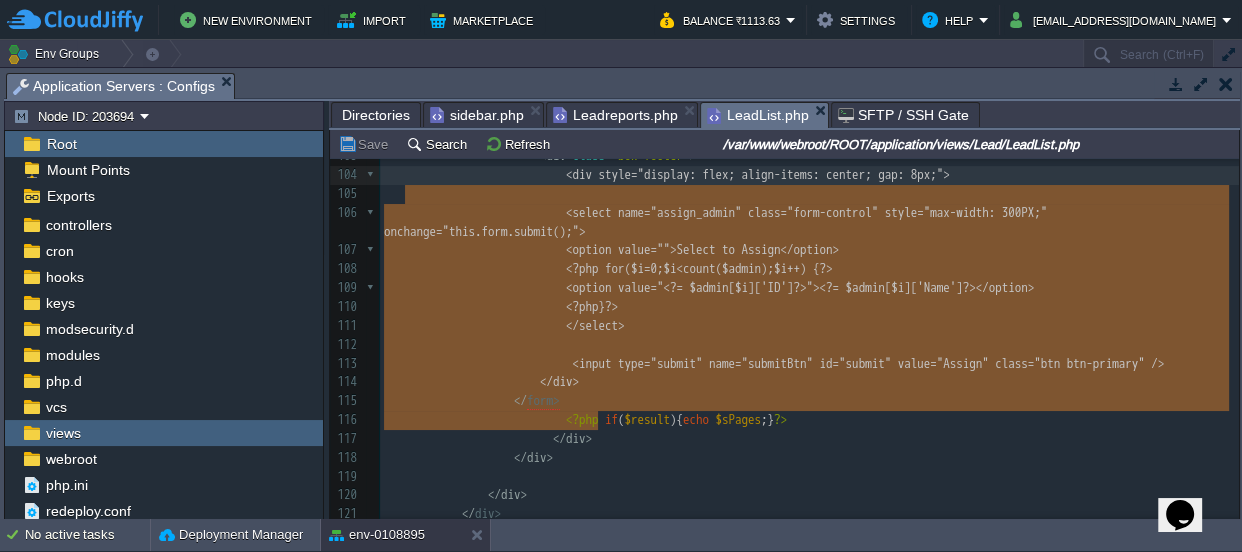 type on "<div style="display: flex; align-items: center; gap: 8px;">
<select name="assign_admin" class="form-control" style="max-width: 300PX;" onchange="this.form.submit();">
<option value="">Select to Assign</option>
<?php for($i=0; $i<count($admin); $i++) { ?>
<option value="<?= $admin[$i]['ID']?>"><?= $admin[$i]['Name']?></option>
<?php } ?>
</select>
<input type="submit" name="submitBtn" id="submit" value="Assign" class="btn btn-primary" />
</div>" 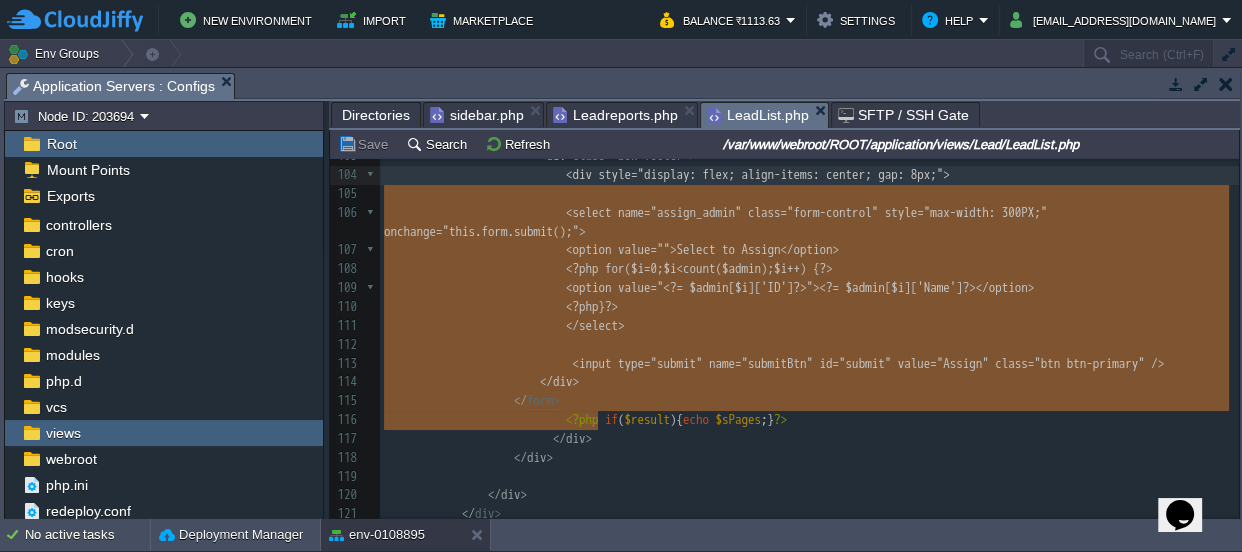 drag, startPoint x: 624, startPoint y: 415, endPoint x: 379, endPoint y: 190, distance: 332.64096 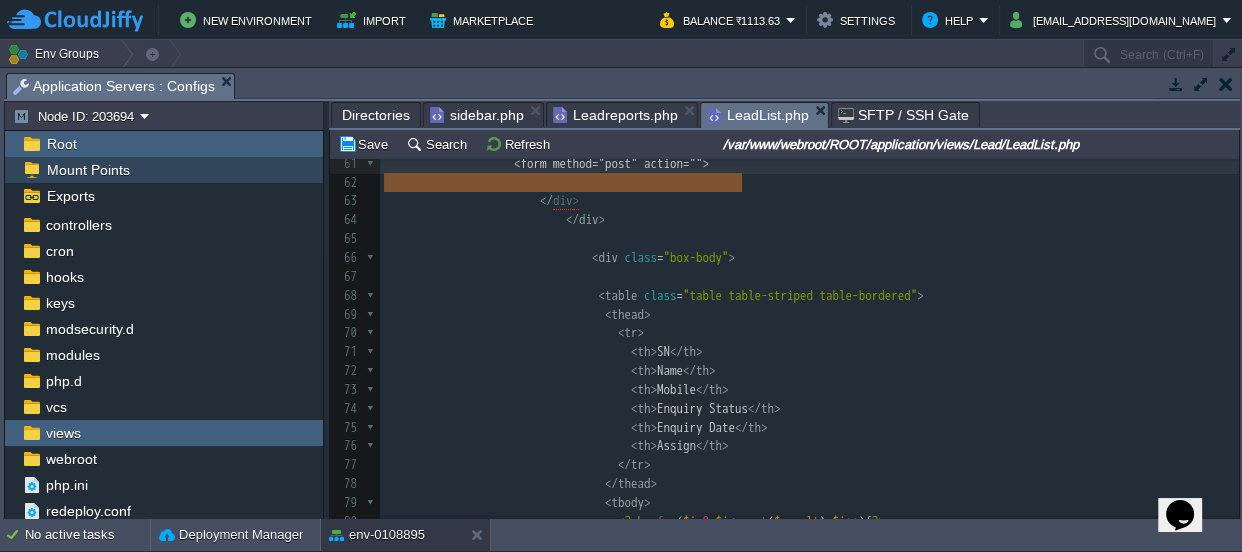 type on "<div class="box">
<form method="post" action="">" 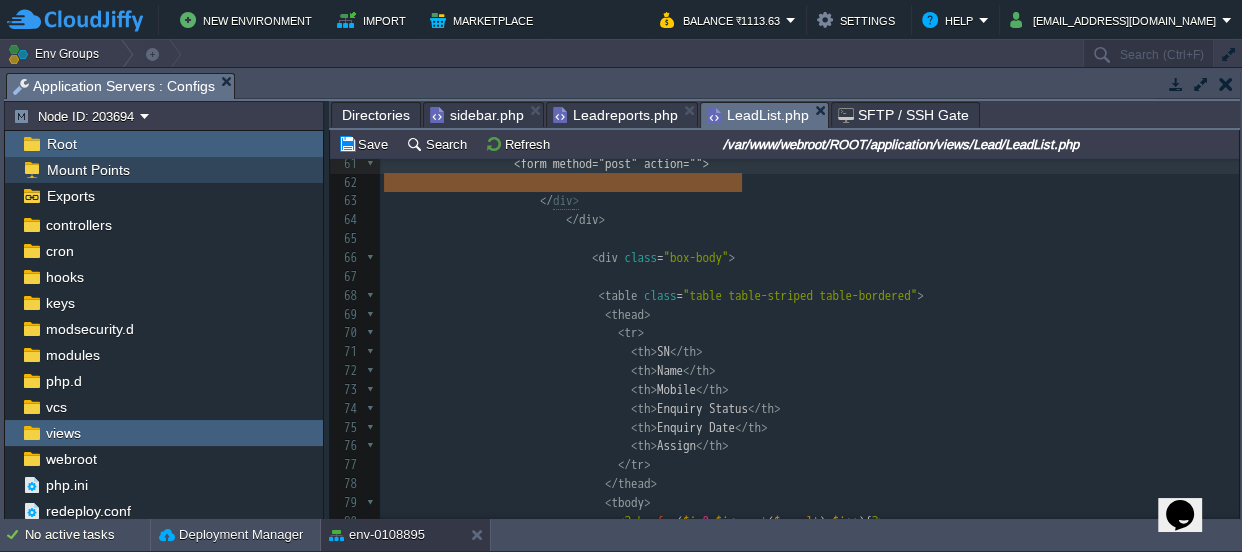 drag, startPoint x: 769, startPoint y: 181, endPoint x: 318, endPoint y: 171, distance: 451.11084 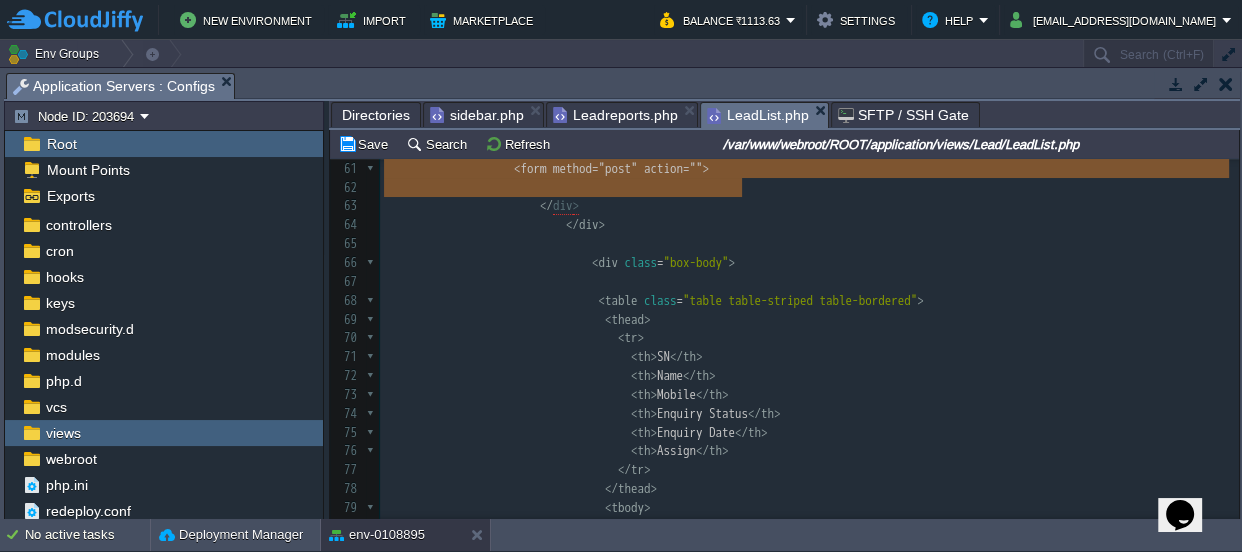 drag, startPoint x: 760, startPoint y: 205, endPoint x: 768, endPoint y: 197, distance: 11.313708 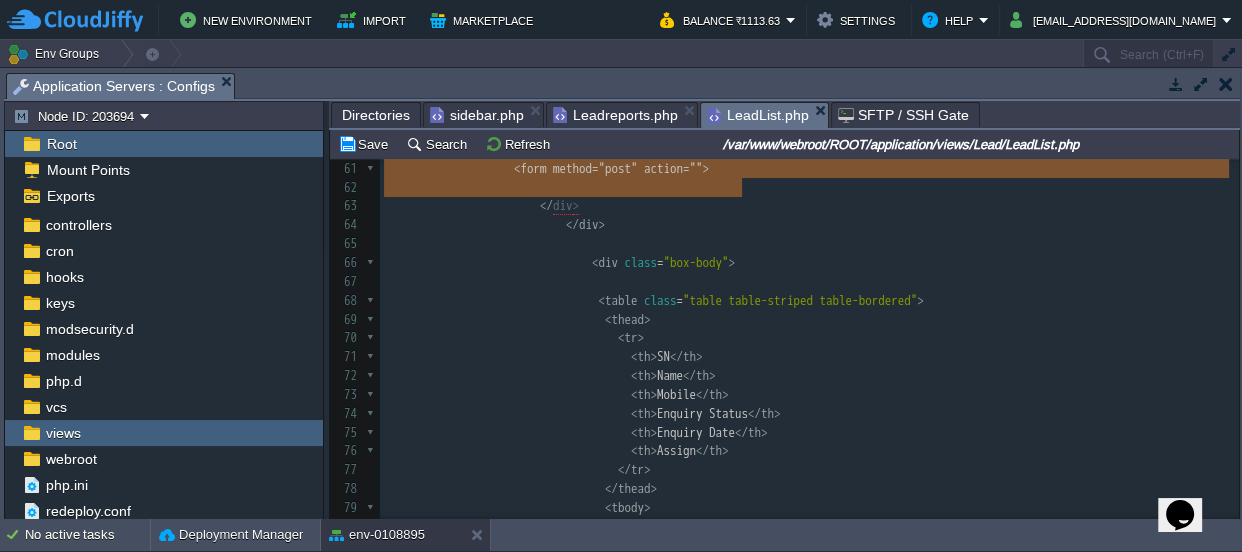 click on "​" at bounding box center [809, 188] 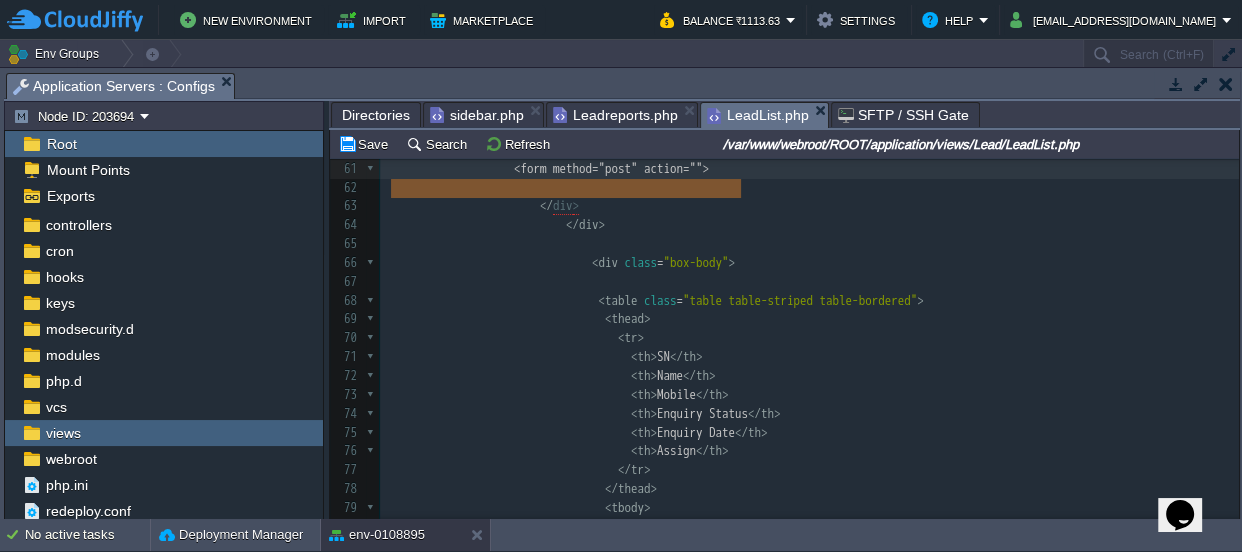 type on "<form method="post" action="">" 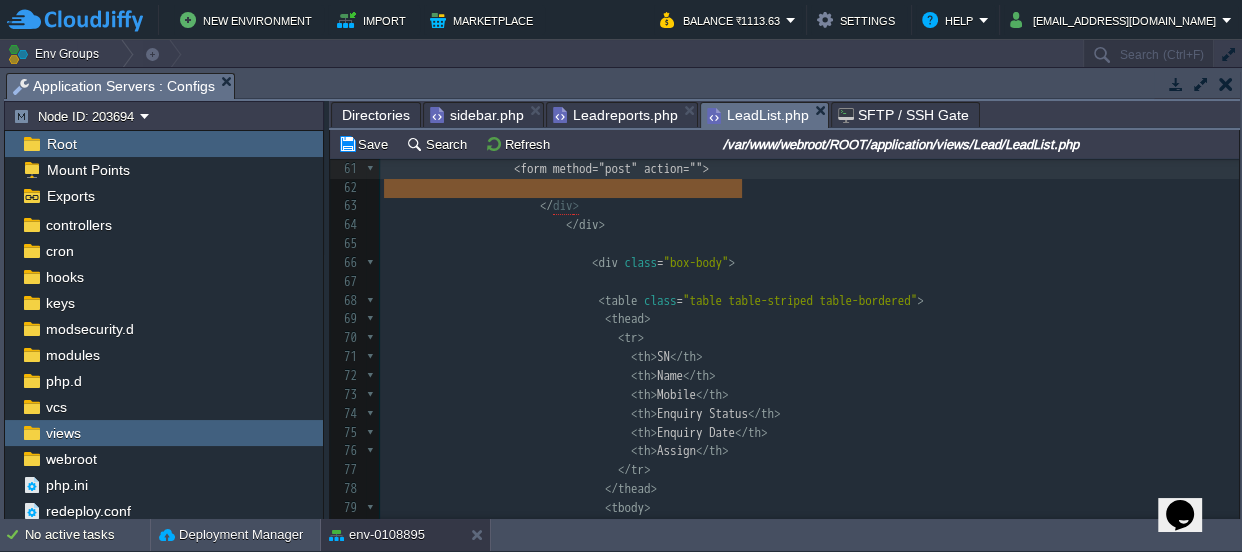 drag, startPoint x: 772, startPoint y: 188, endPoint x: 381, endPoint y: 183, distance: 391.03198 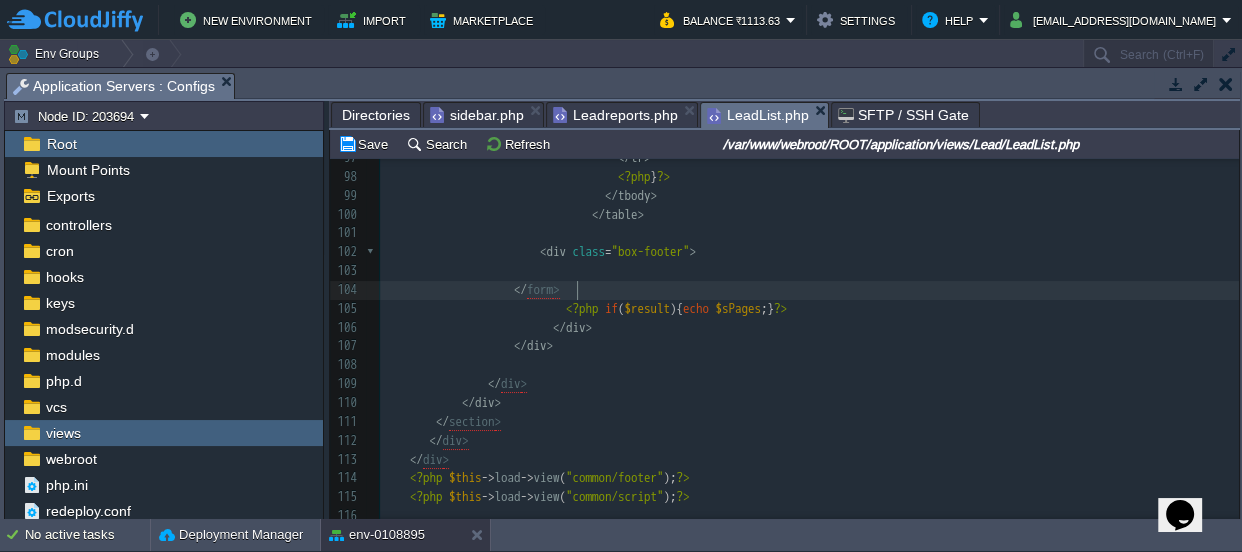 type on "</form>" 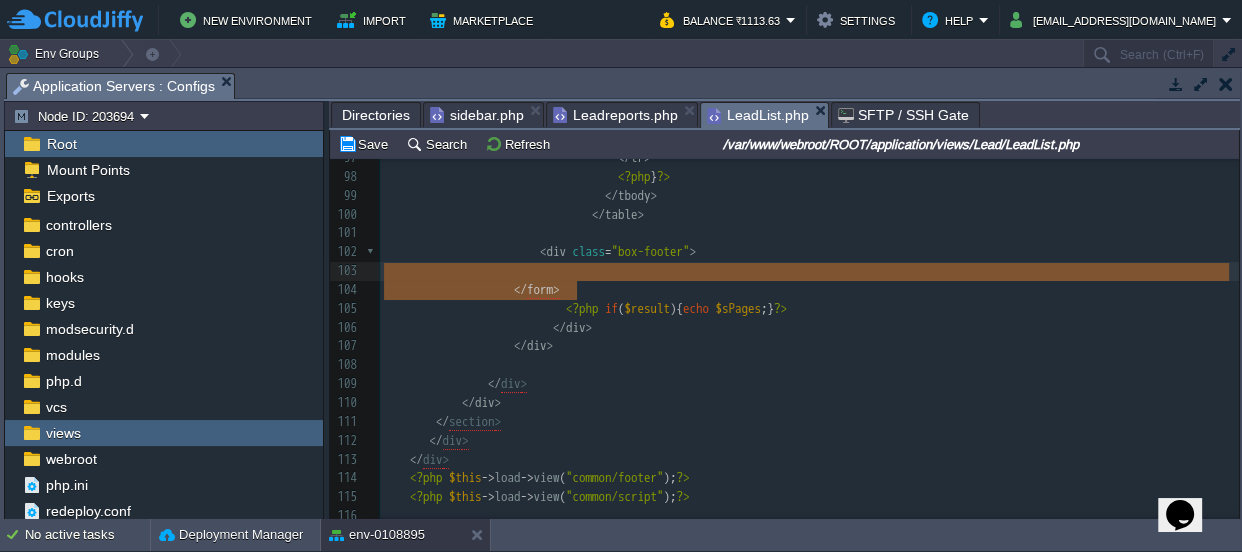 drag, startPoint x: 599, startPoint y: 282, endPoint x: 428, endPoint y: 277, distance: 171.07309 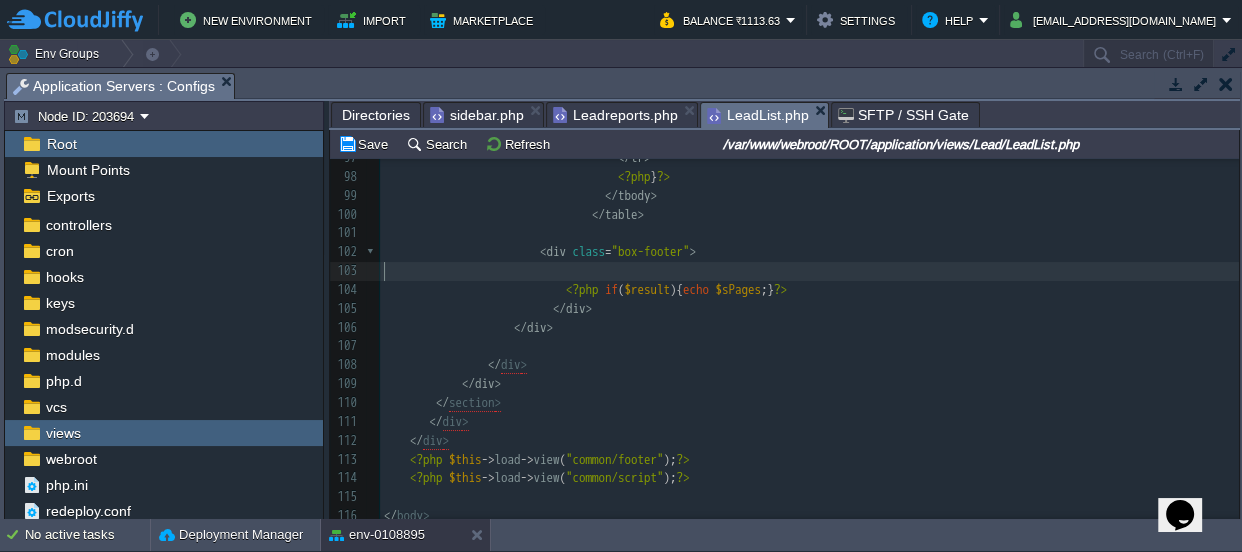 type 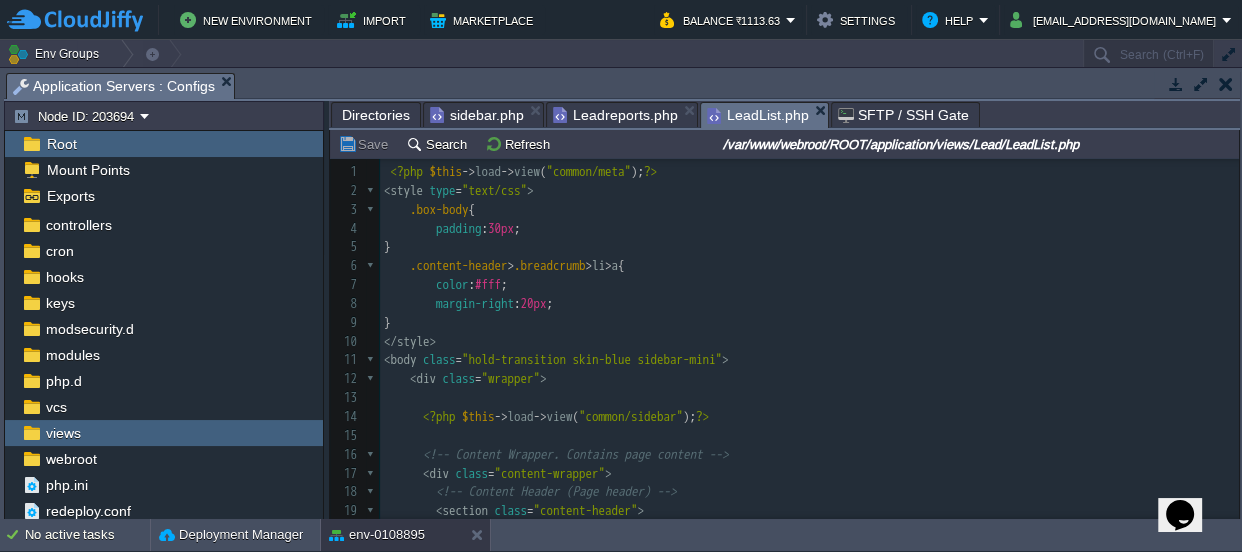 click on "Directories" at bounding box center [376, 115] 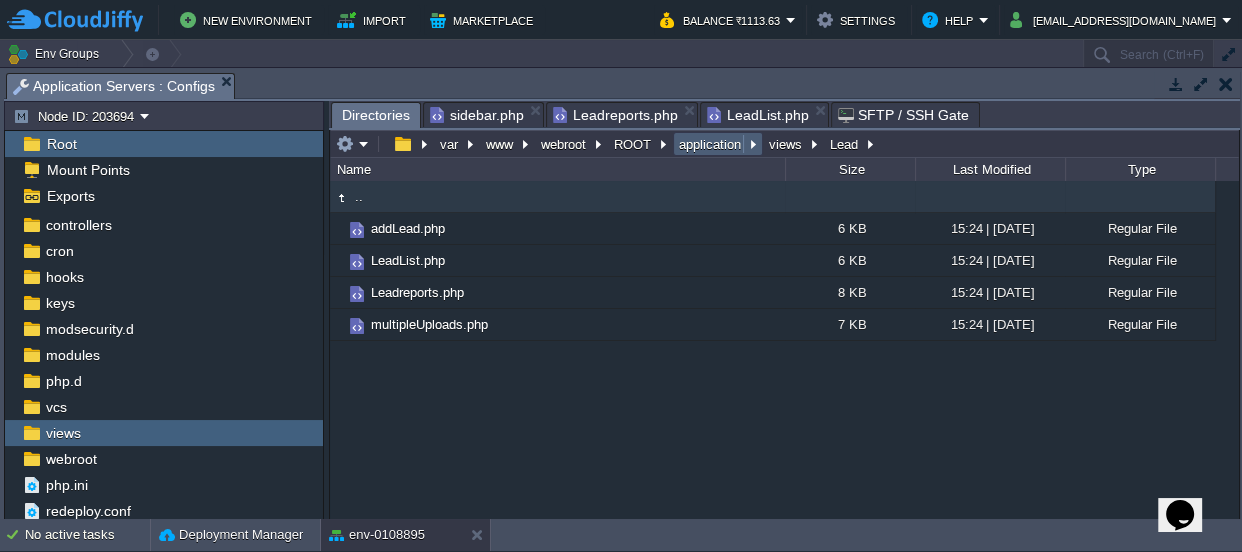 click on "application" at bounding box center [711, 144] 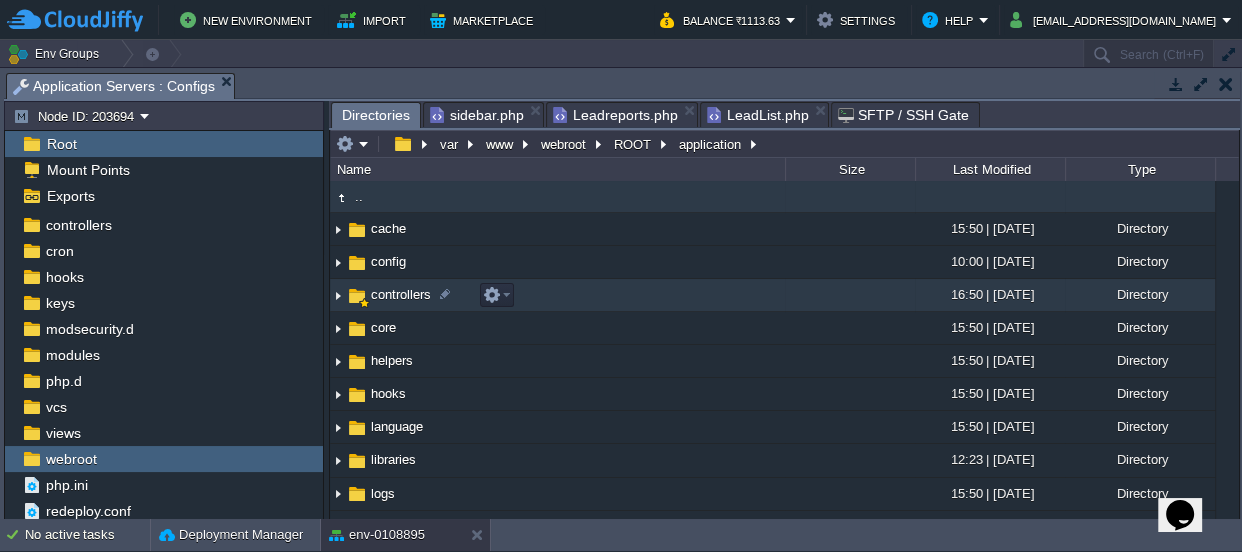 click on "controllers" at bounding box center (401, 294) 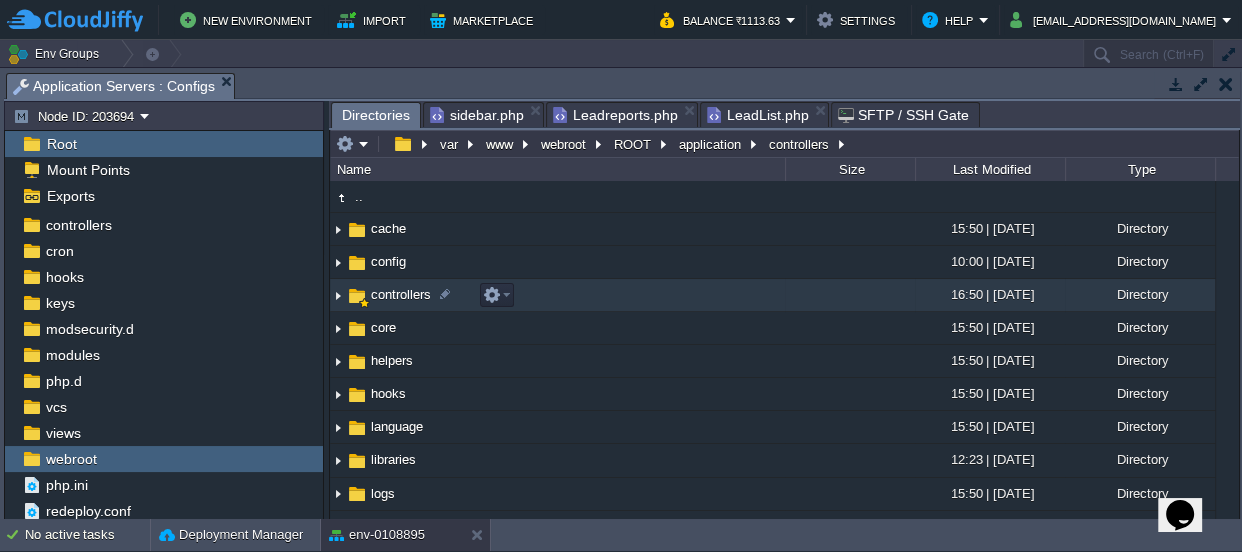 click on "controllers" at bounding box center (401, 294) 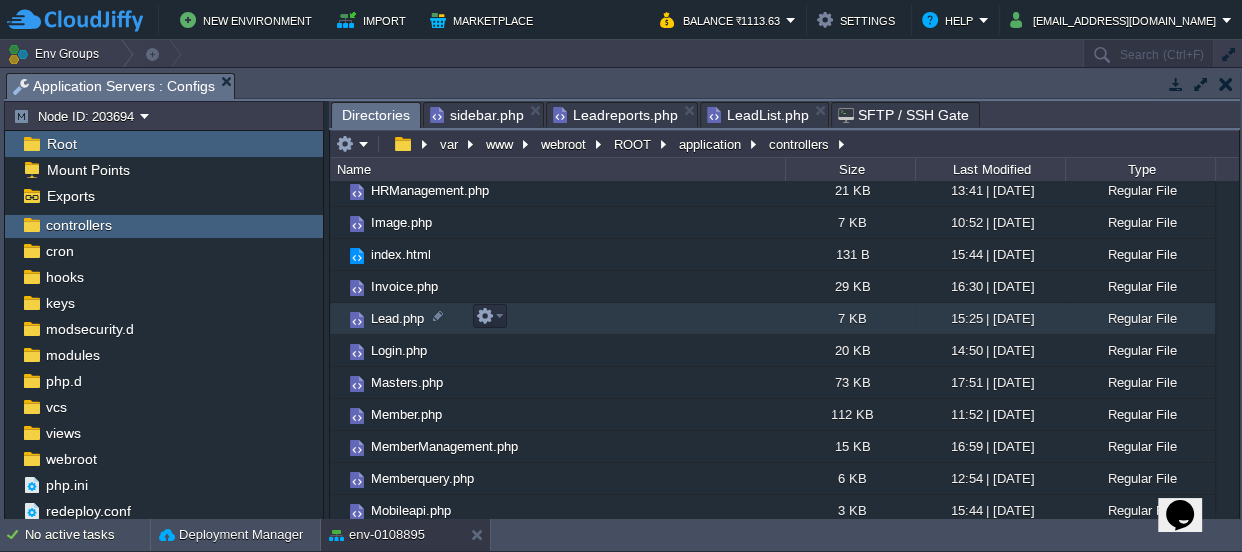 click on "Lead.php" at bounding box center [397, 318] 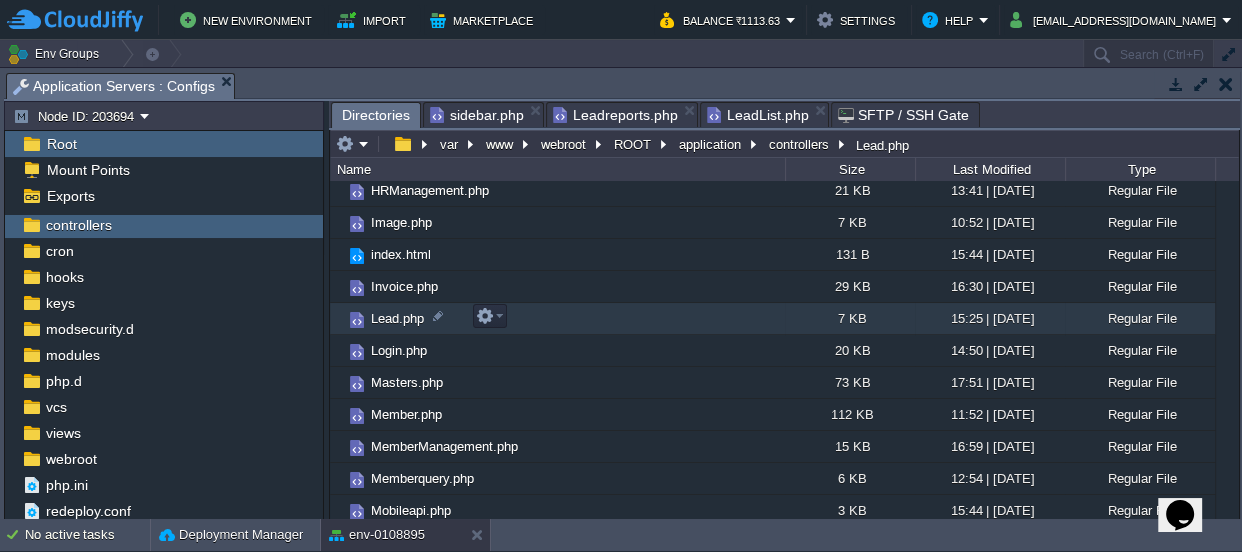 click on "Lead.php" at bounding box center (397, 318) 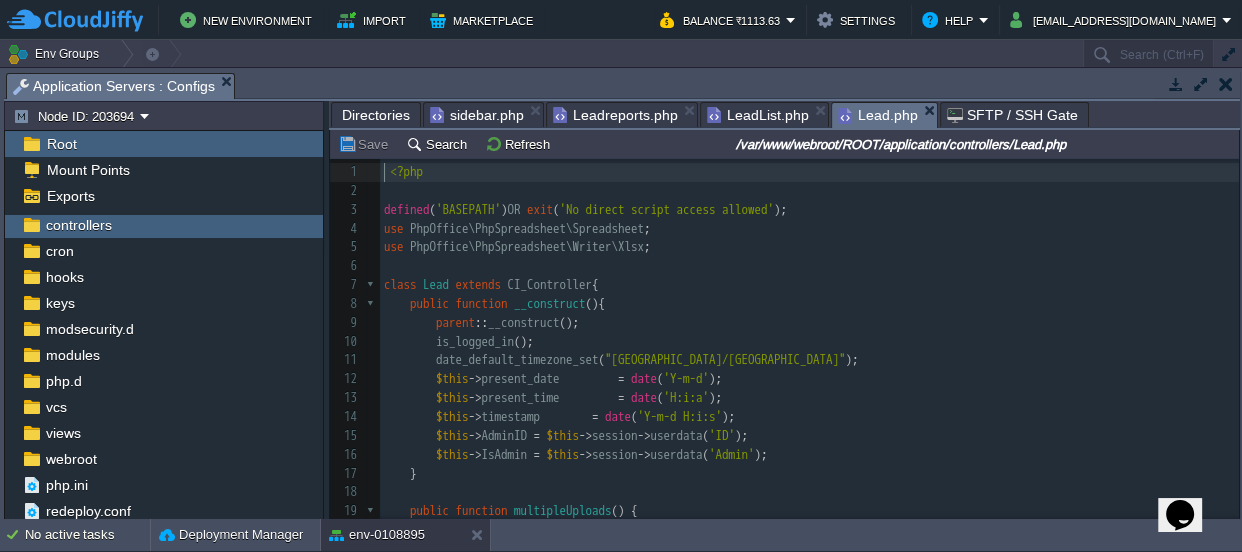 scroll, scrollTop: 64, scrollLeft: 0, axis: vertical 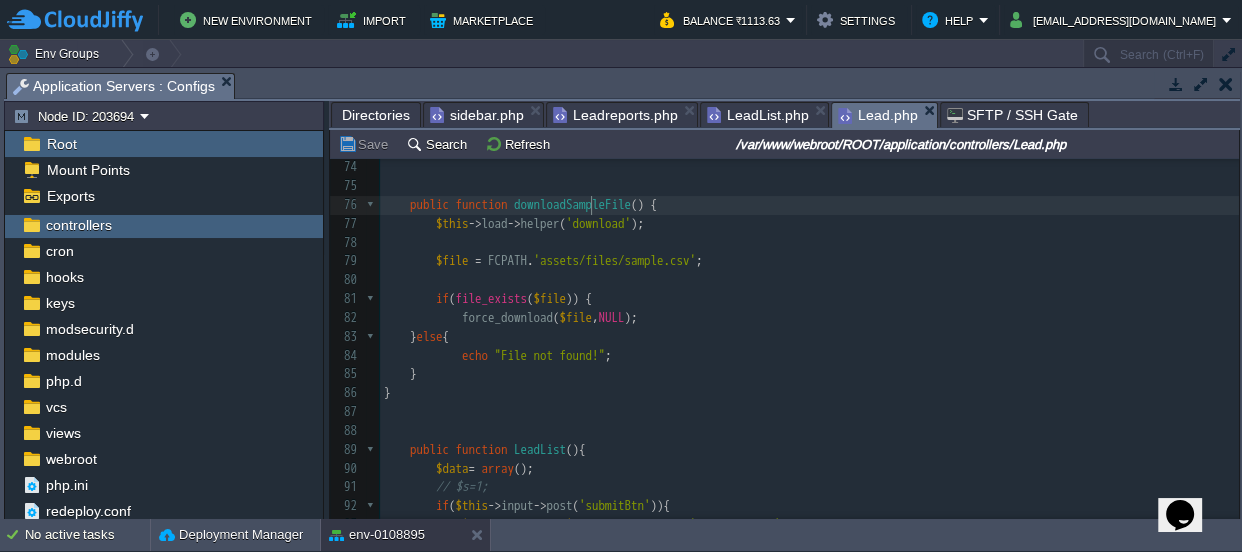 click on "downloadSampleFile" at bounding box center [572, 204] 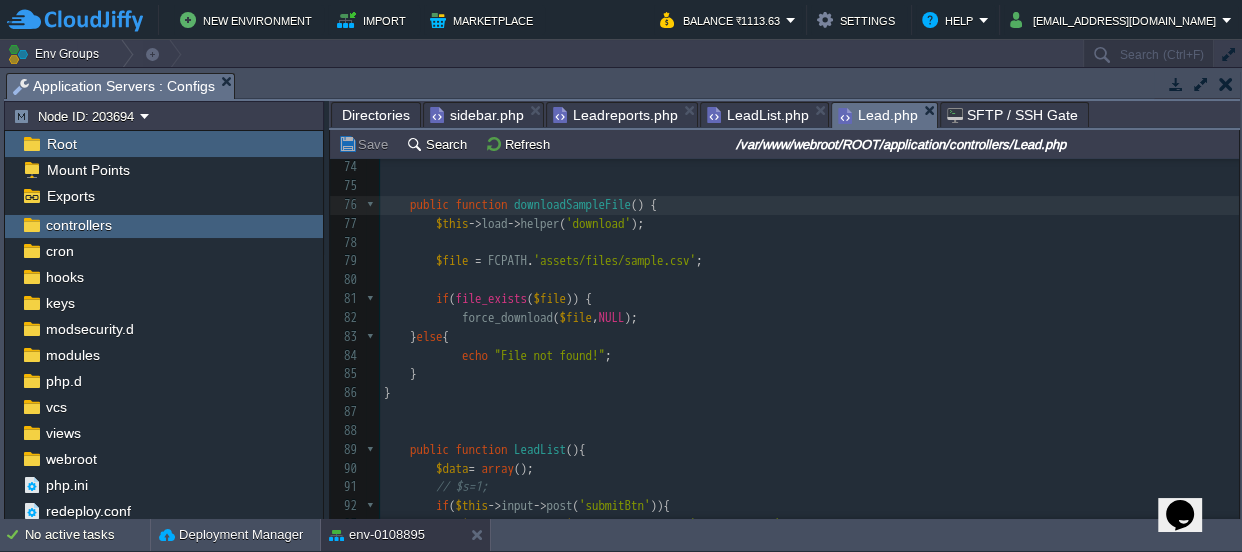 click on "downloadSampleFile" at bounding box center (572, 204) 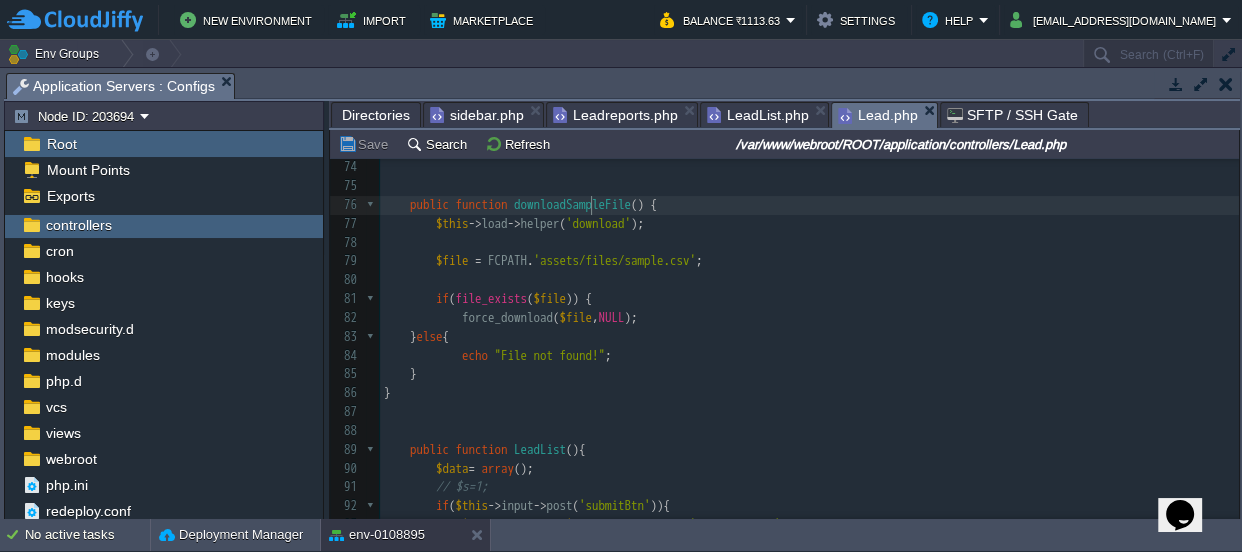click on "downloadSampleFile" at bounding box center (572, 204) 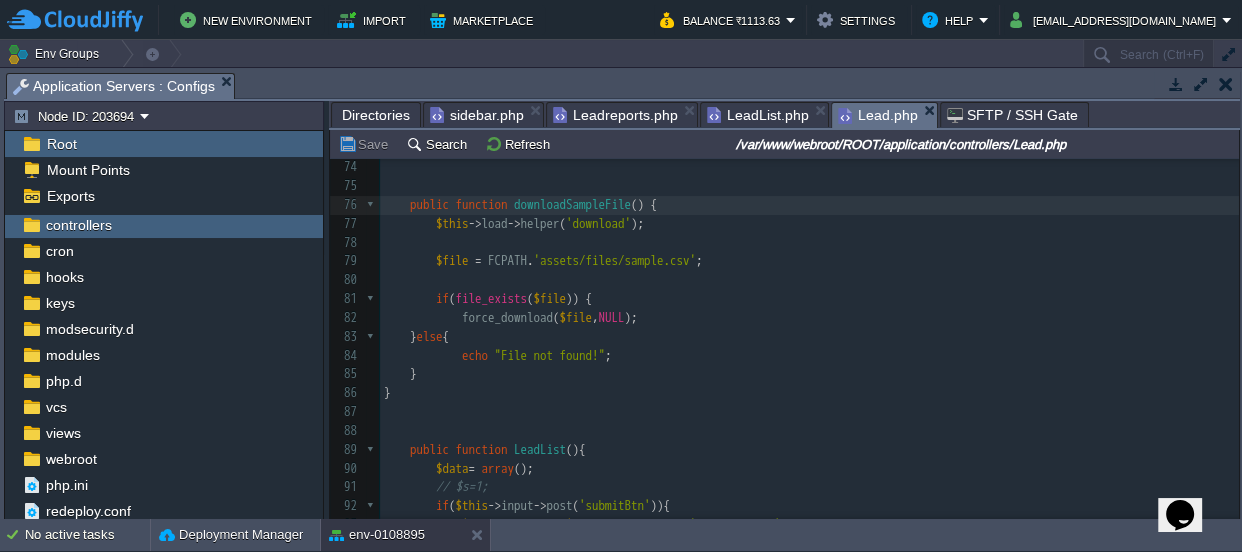click on "downloadSampleFile" at bounding box center (572, 204) 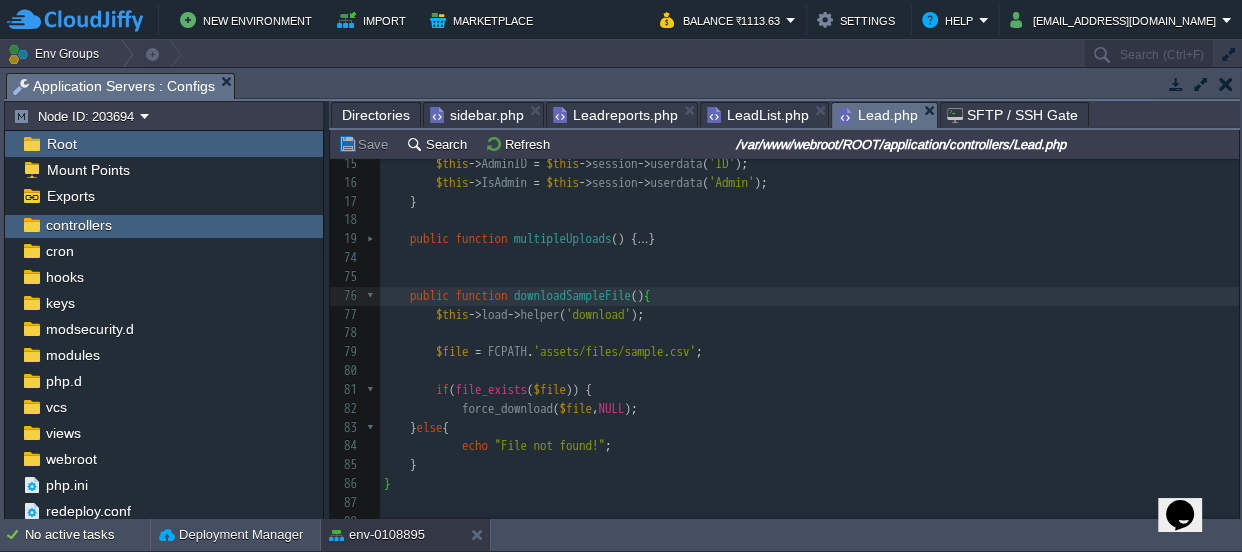 scroll, scrollTop: 323, scrollLeft: 0, axis: vertical 